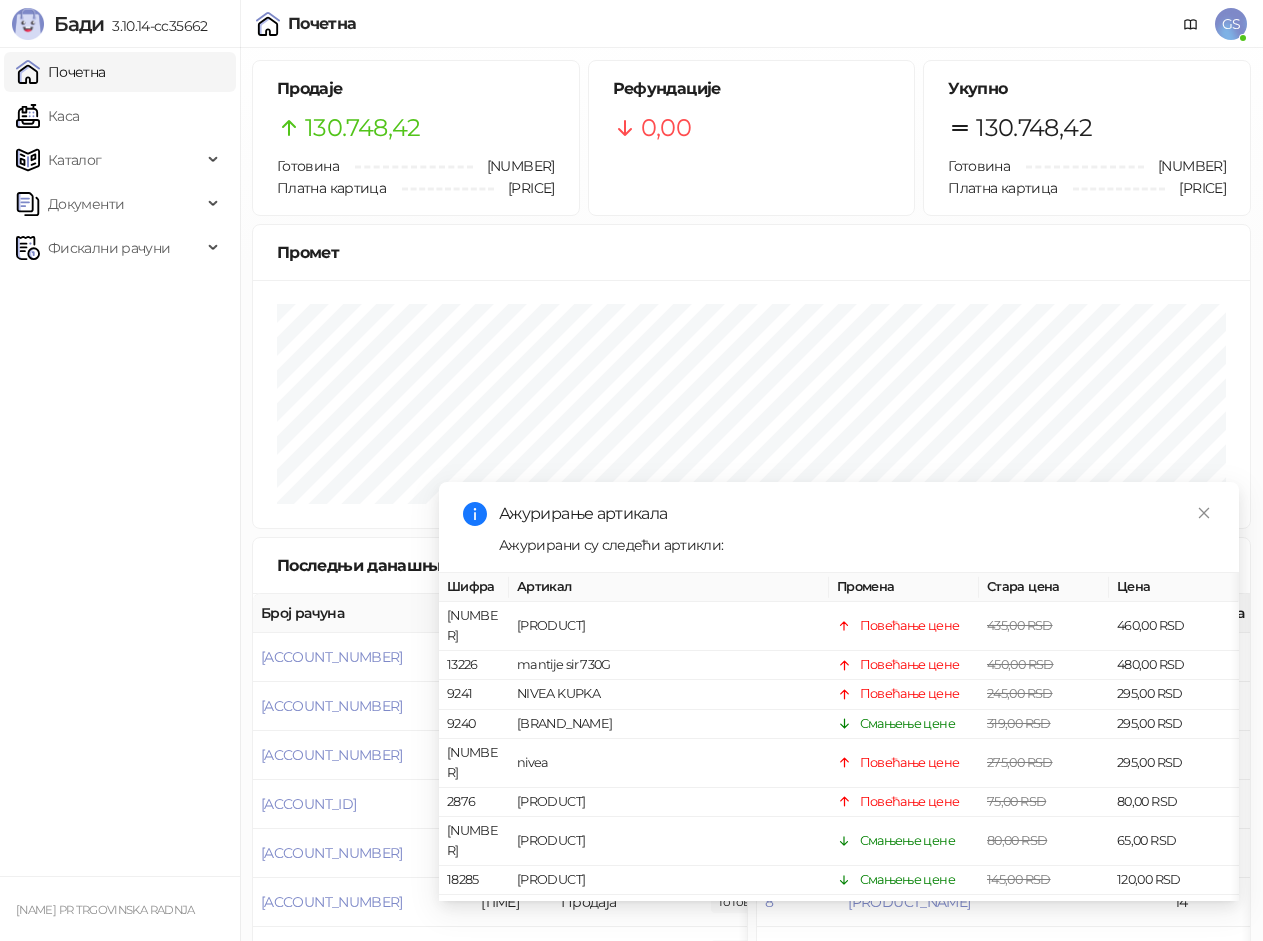 scroll, scrollTop: 0, scrollLeft: 0, axis: both 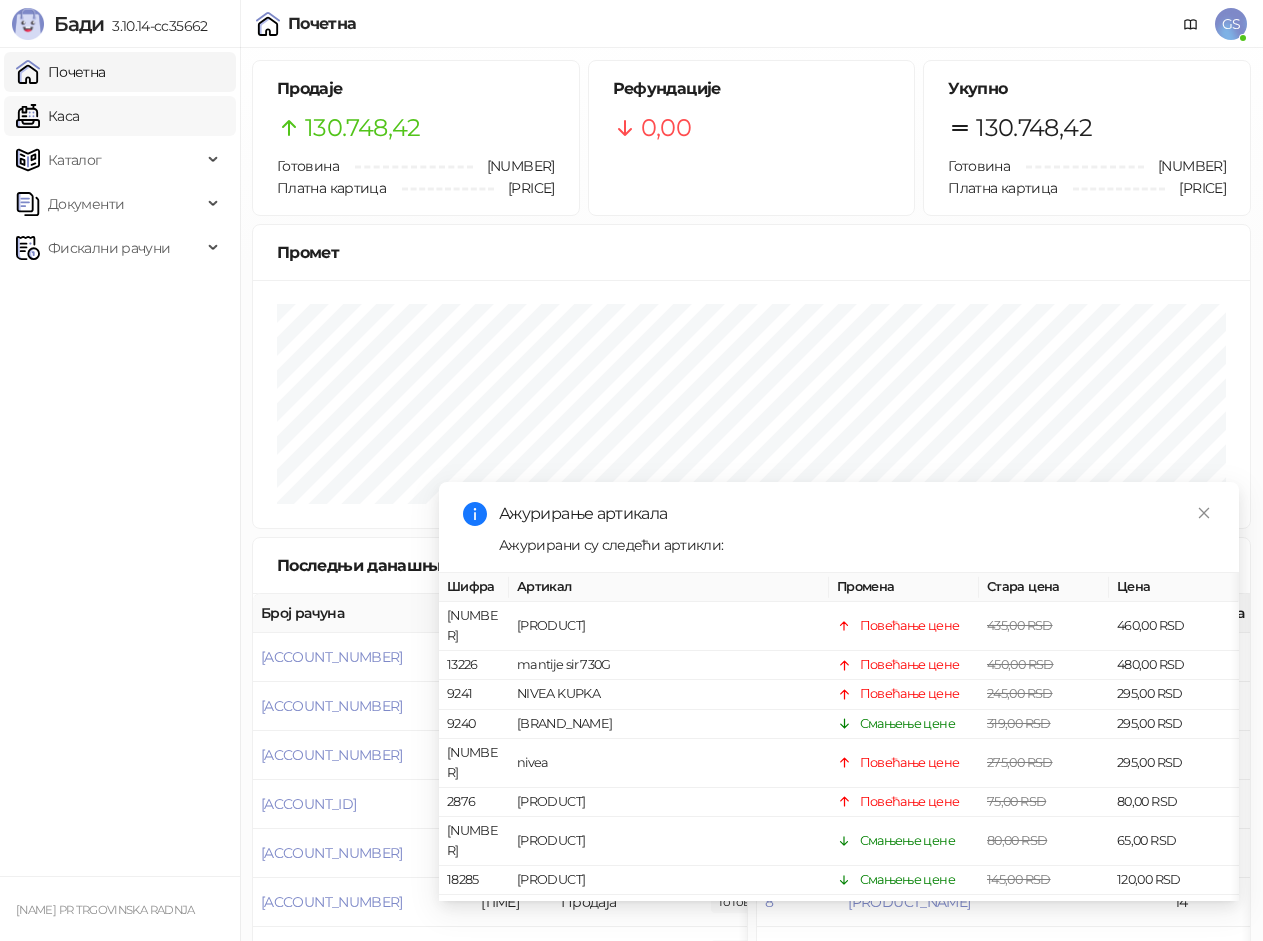 click on "Каса" at bounding box center (47, 116) 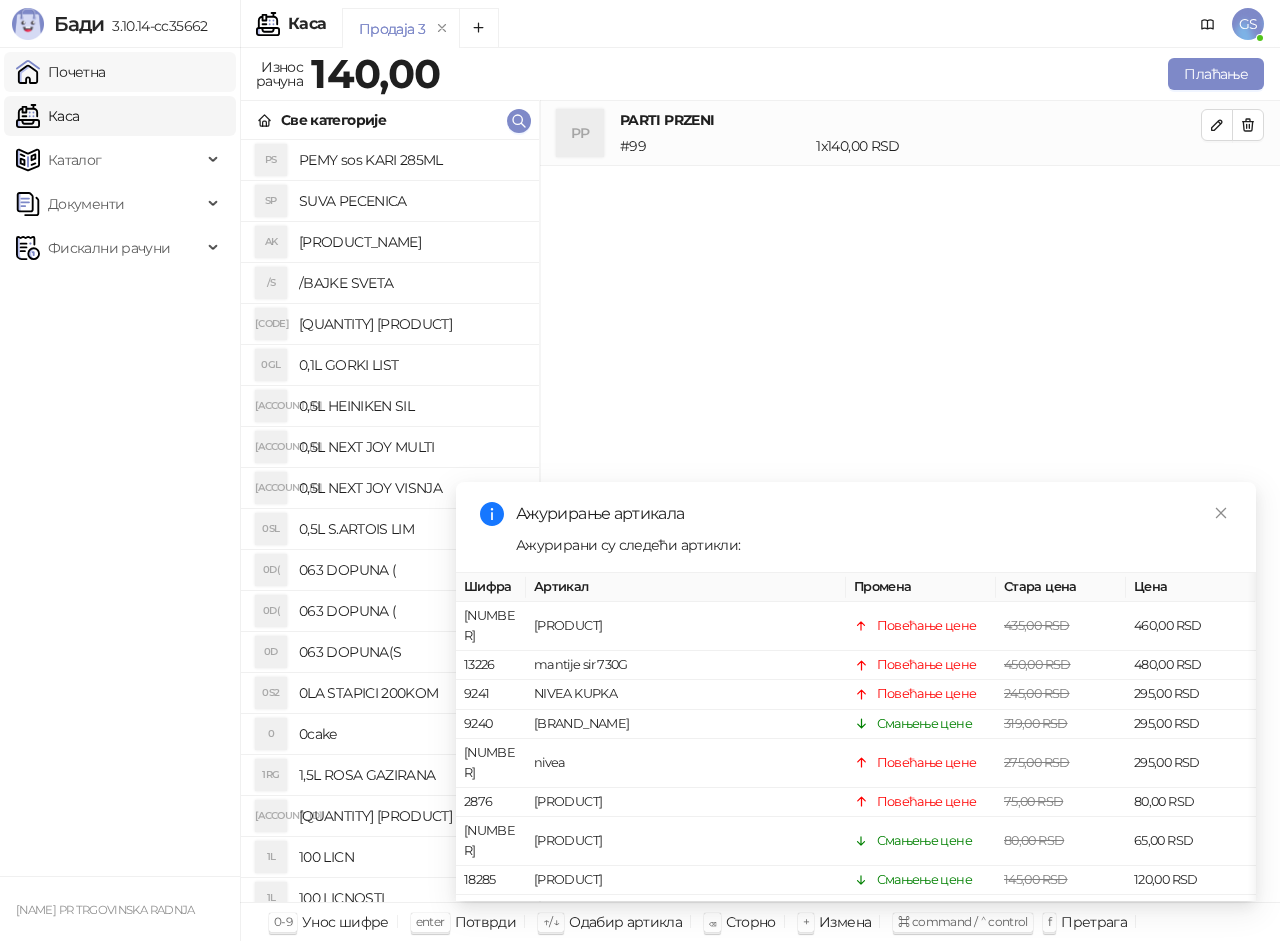 click on "Почетна" at bounding box center (61, 72) 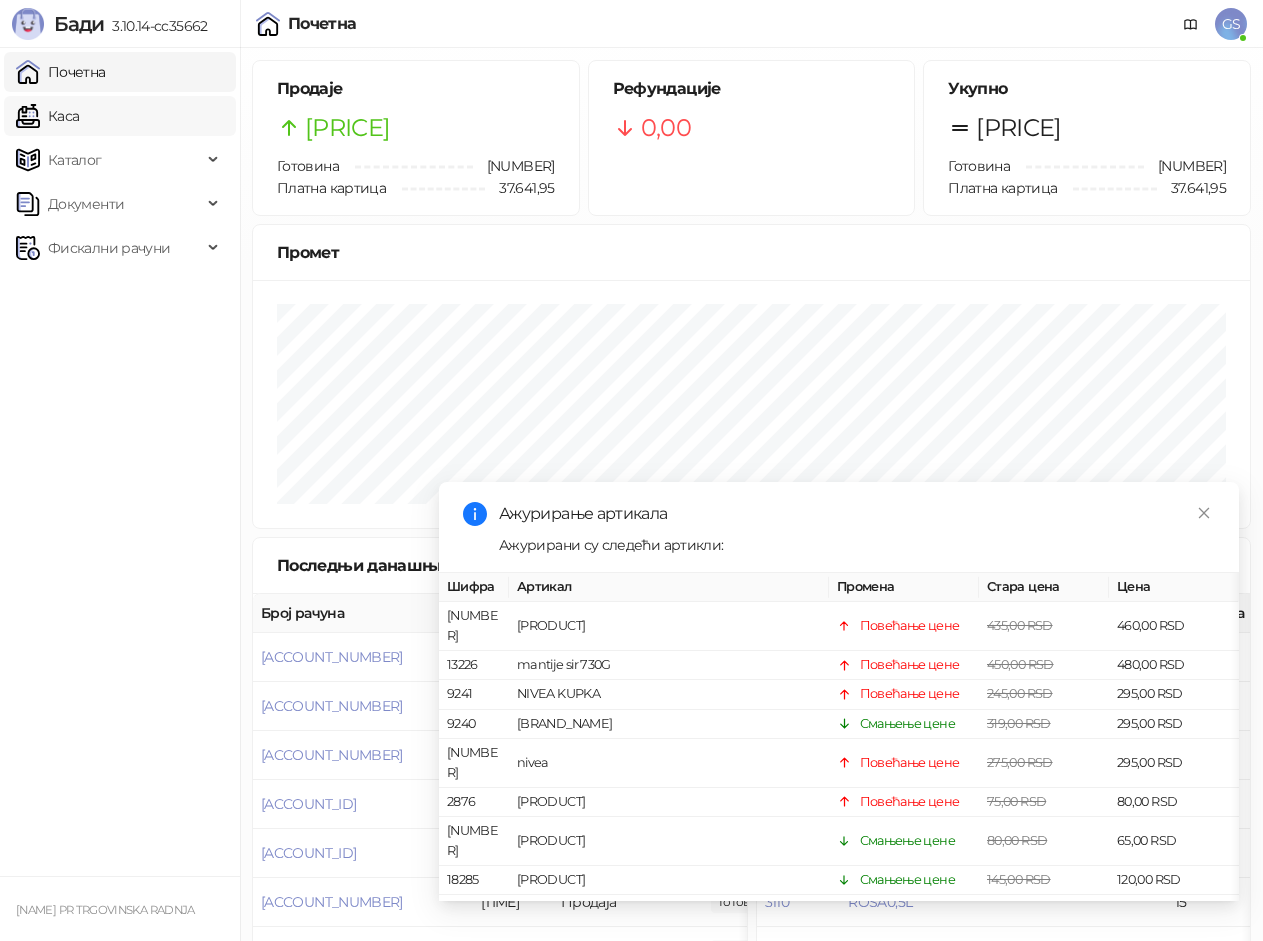 click on "Каса" at bounding box center [47, 116] 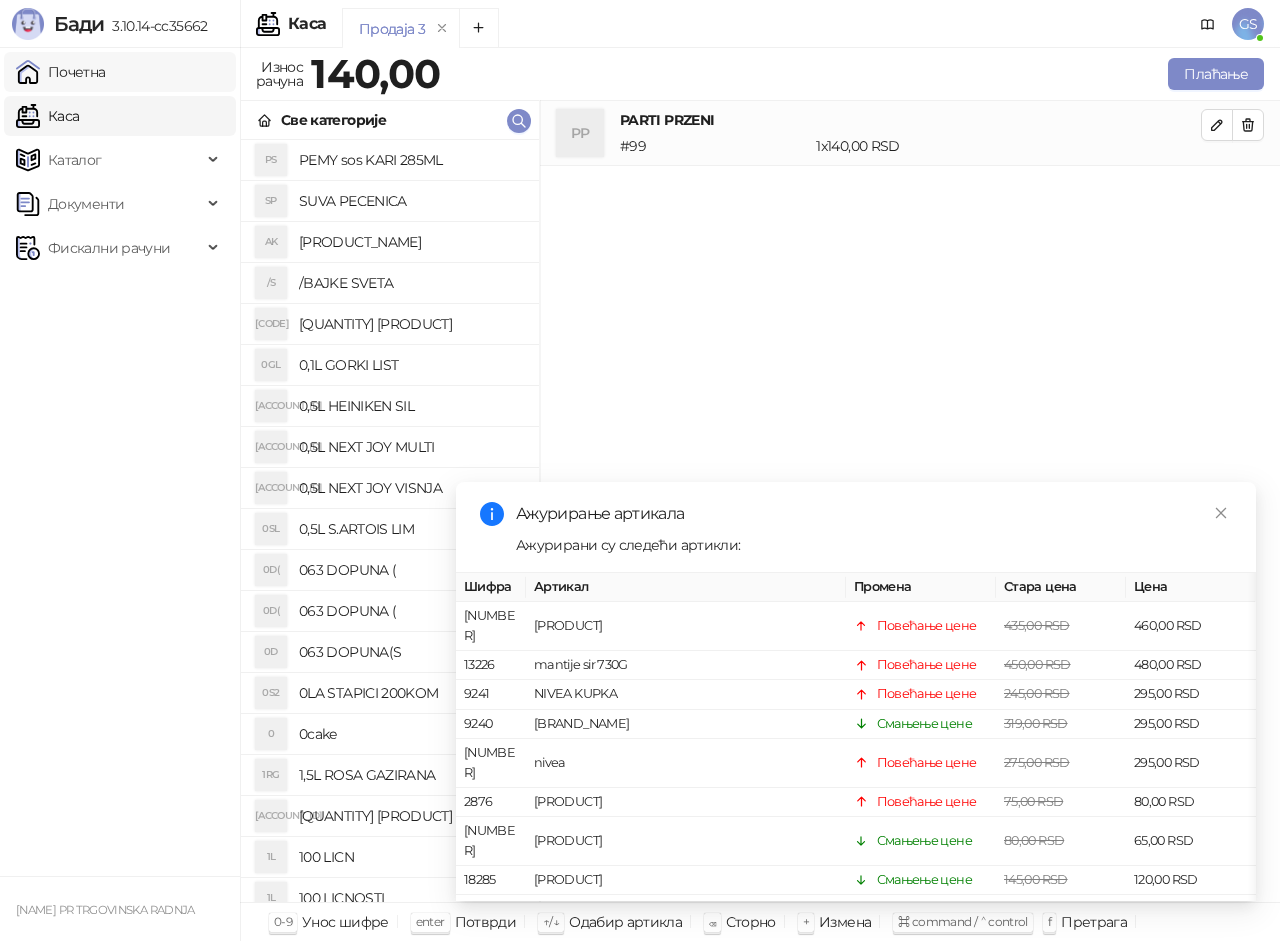 click on "Почетна" at bounding box center [61, 72] 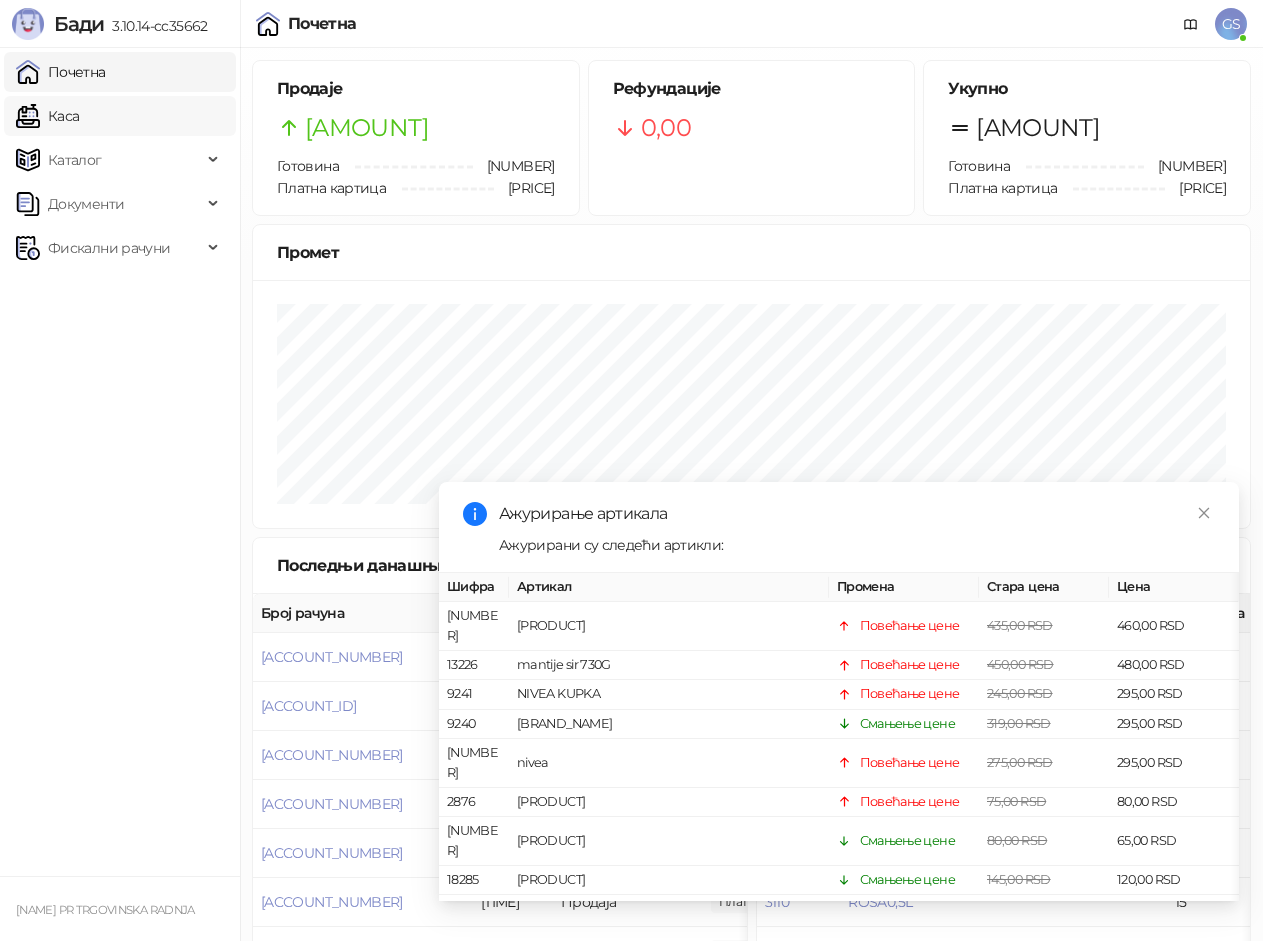 click on "Каса" at bounding box center (47, 116) 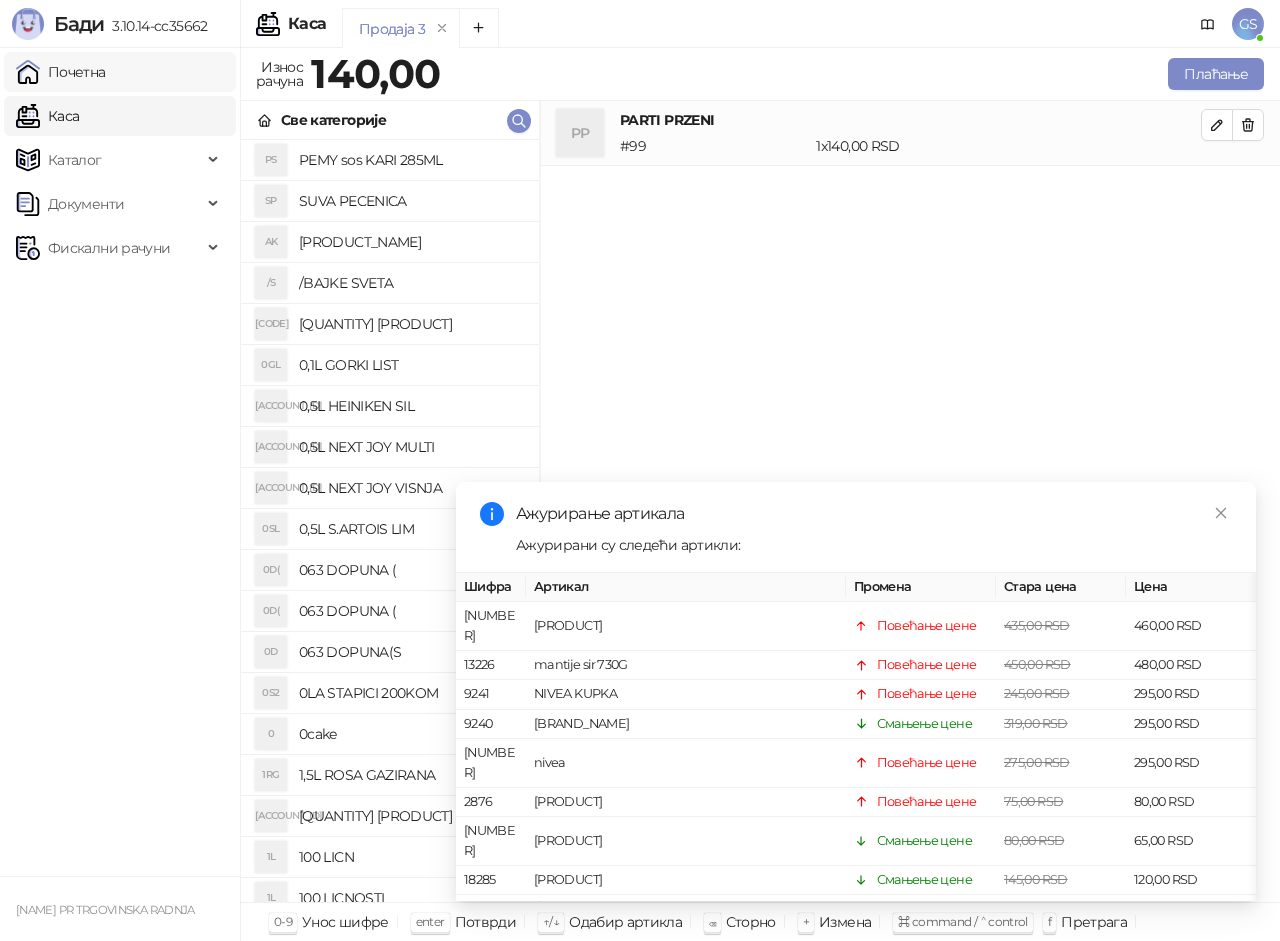click on "Почетна" at bounding box center [61, 72] 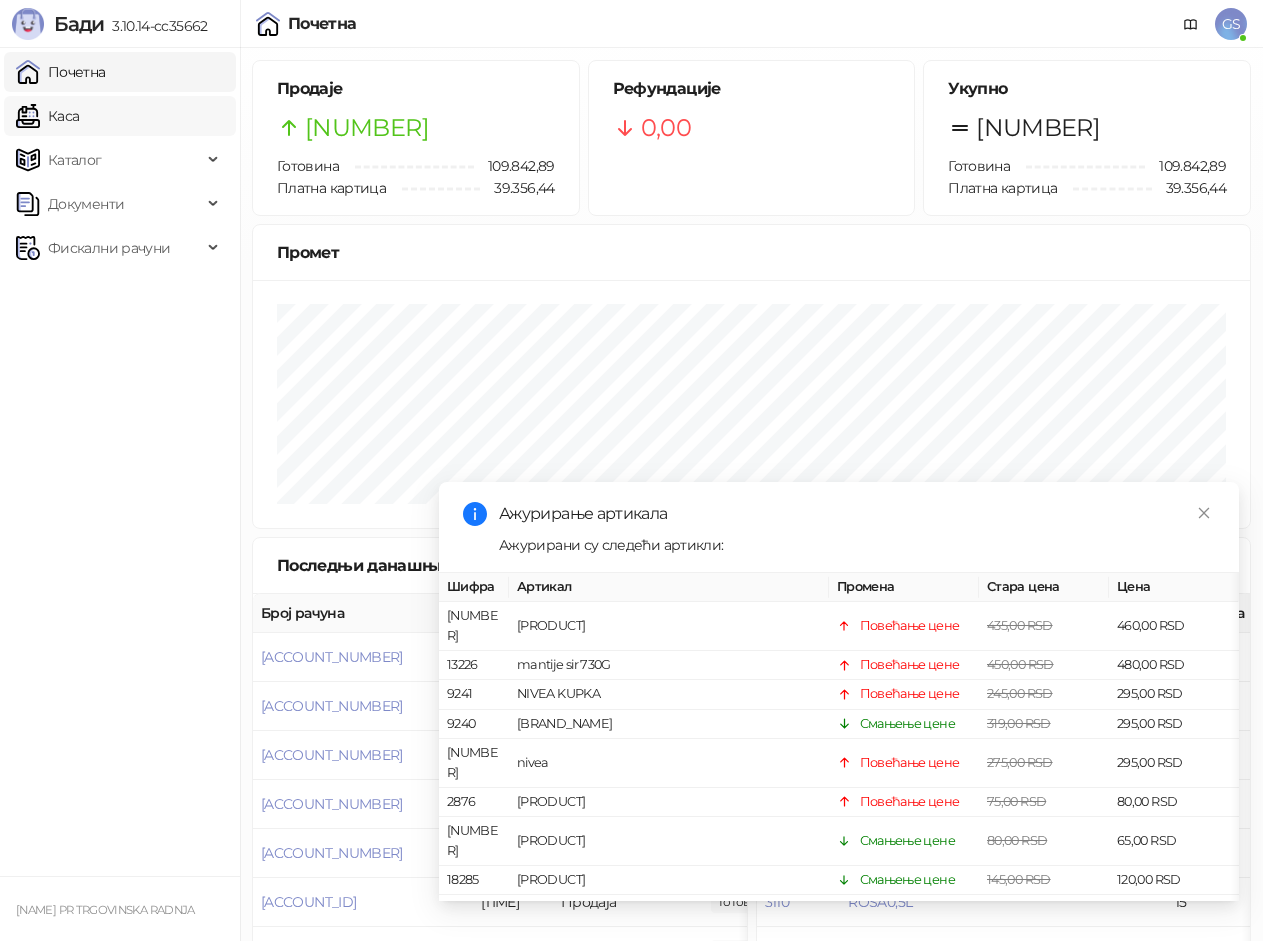 click on "Каса" at bounding box center (47, 116) 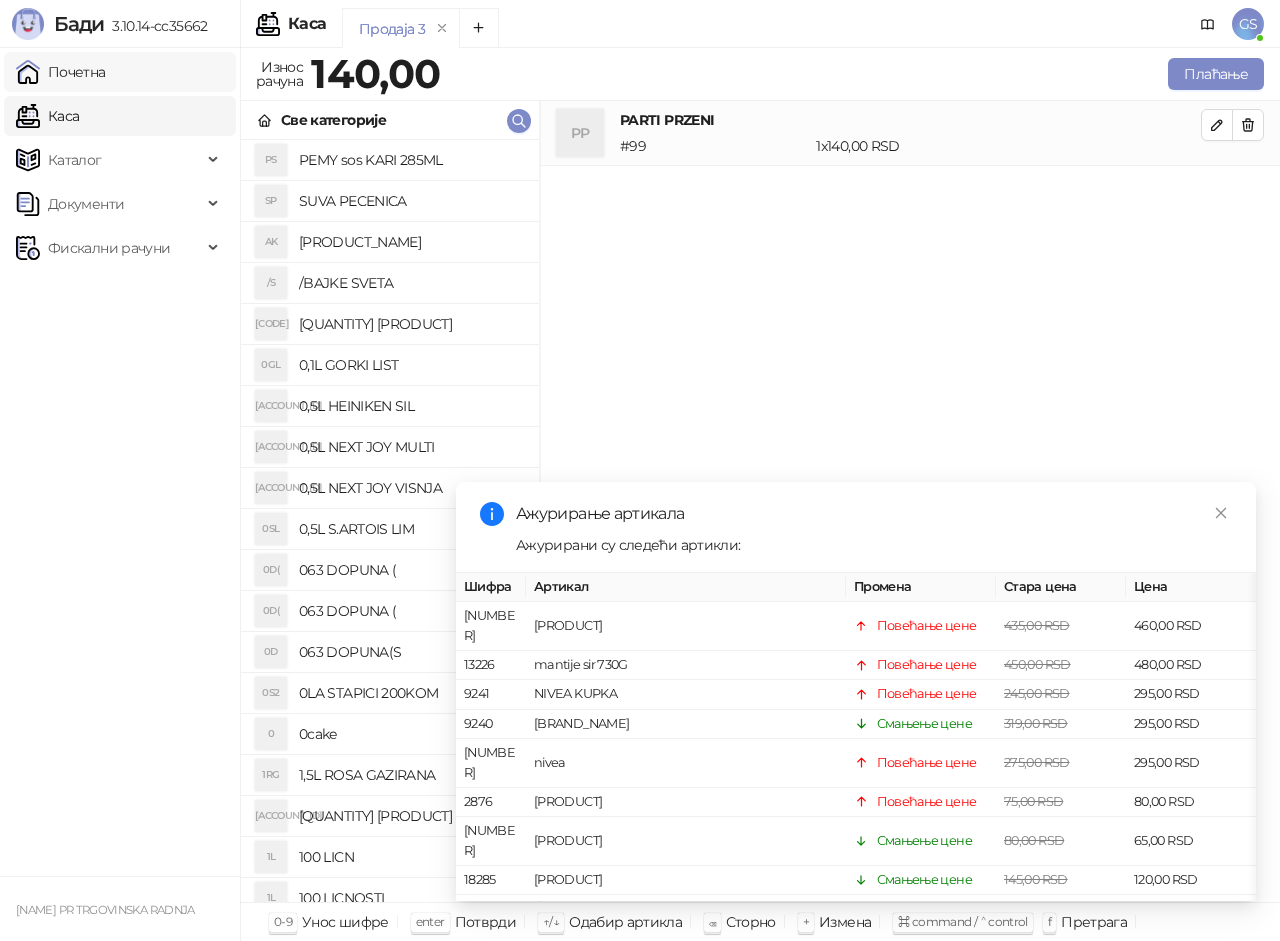 click on "Почетна" at bounding box center (61, 72) 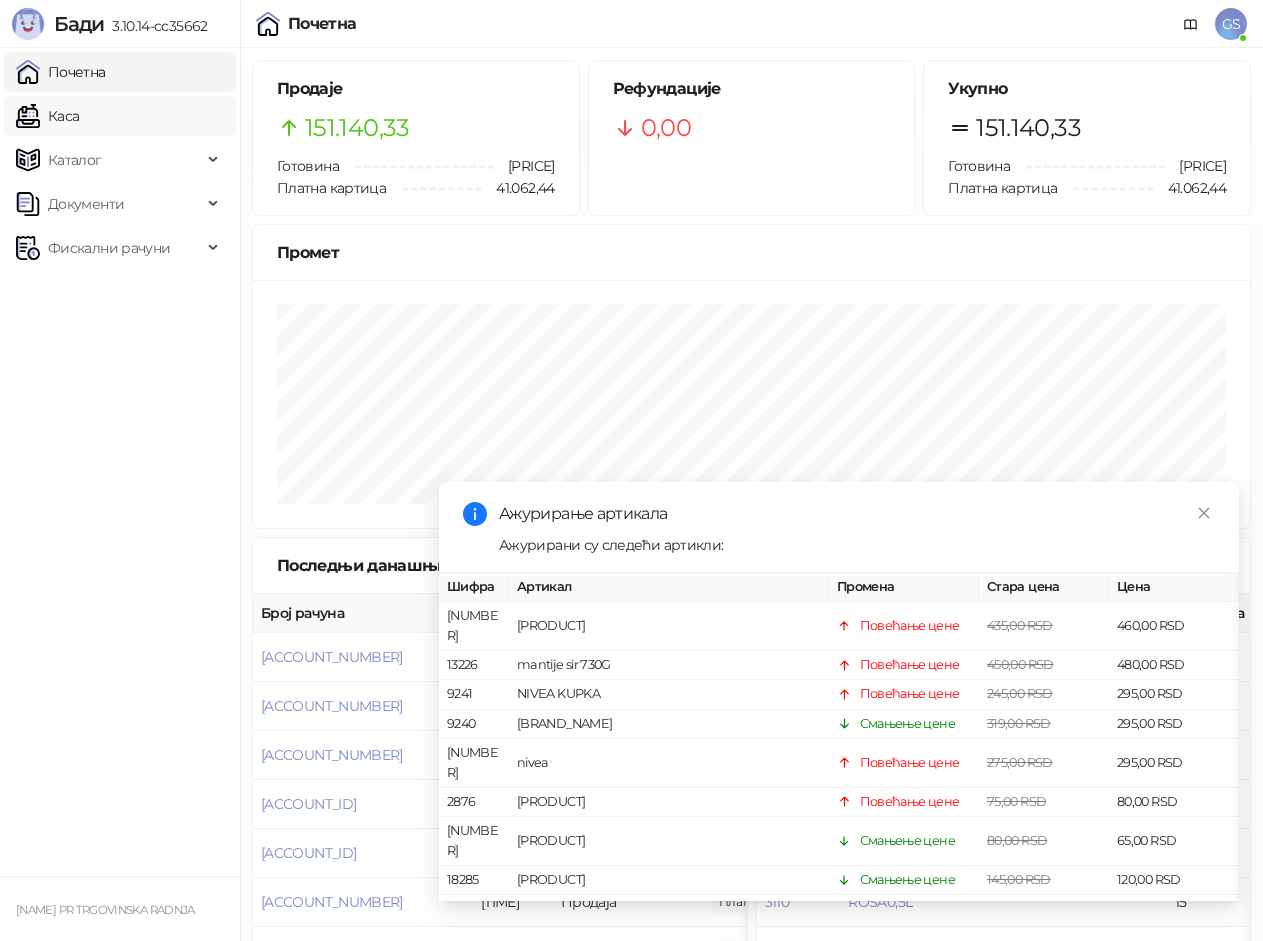 click on "Каса" at bounding box center [47, 116] 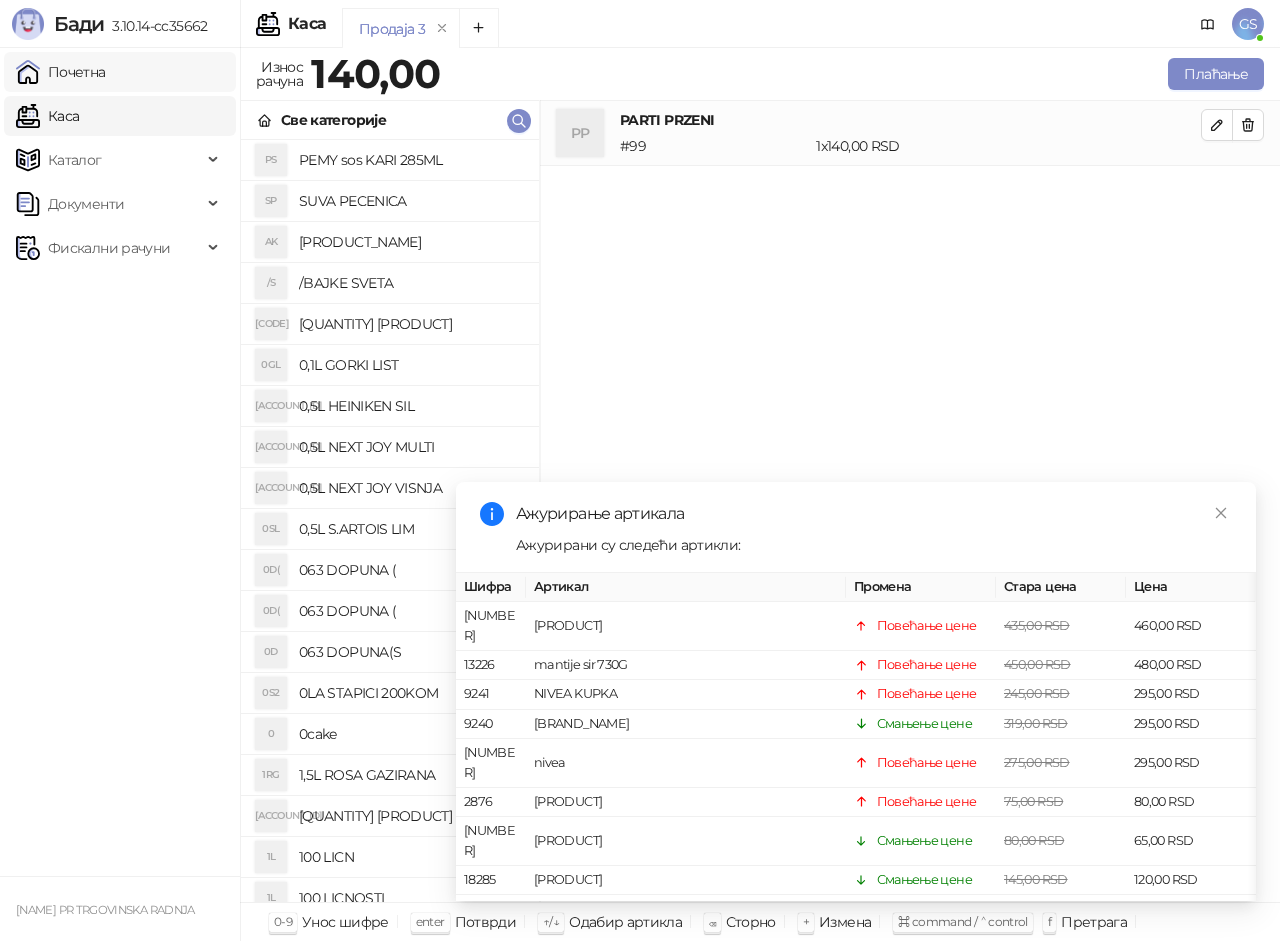 click on "Почетна" at bounding box center (61, 72) 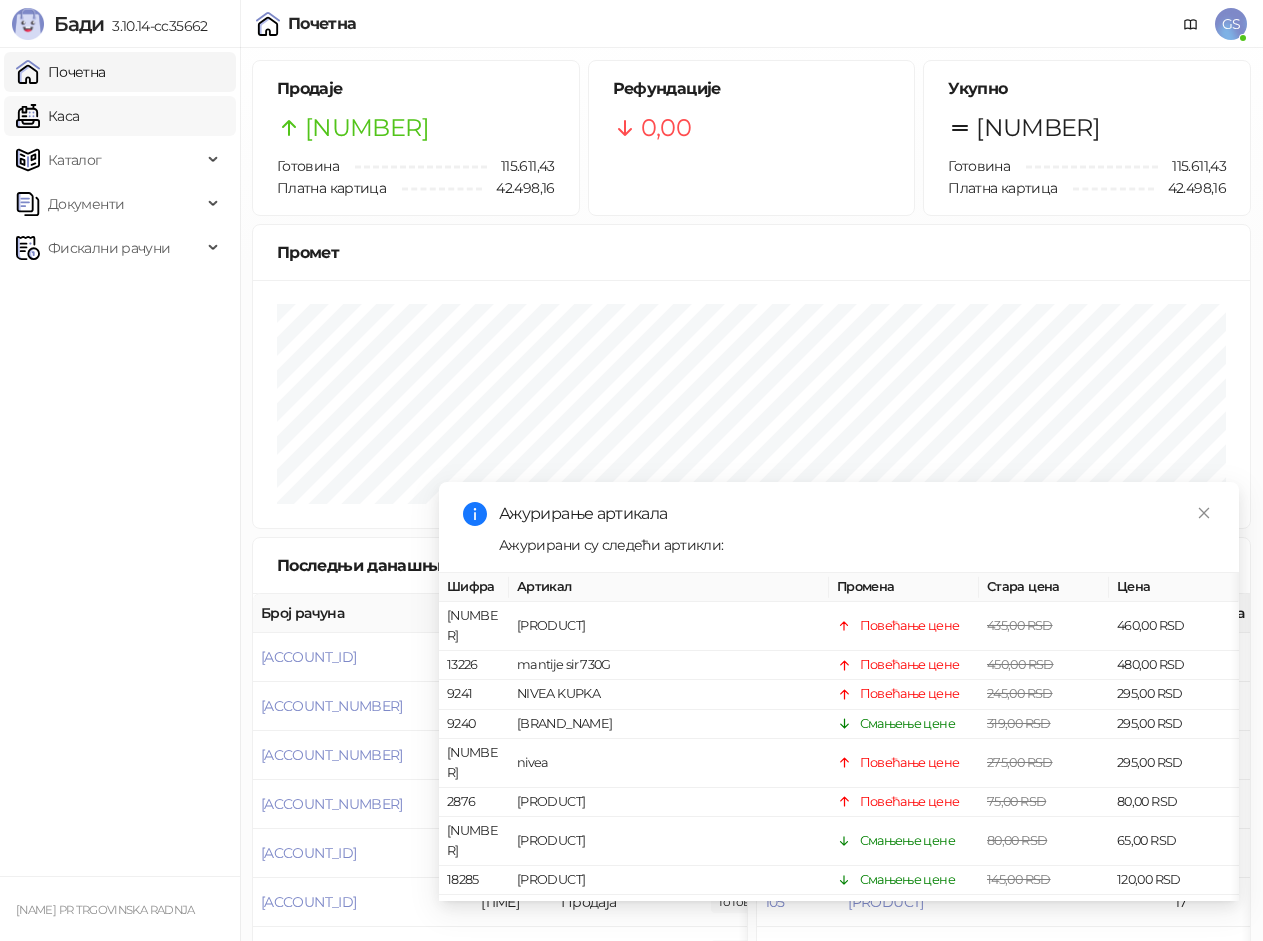 click on "Каса" at bounding box center [47, 116] 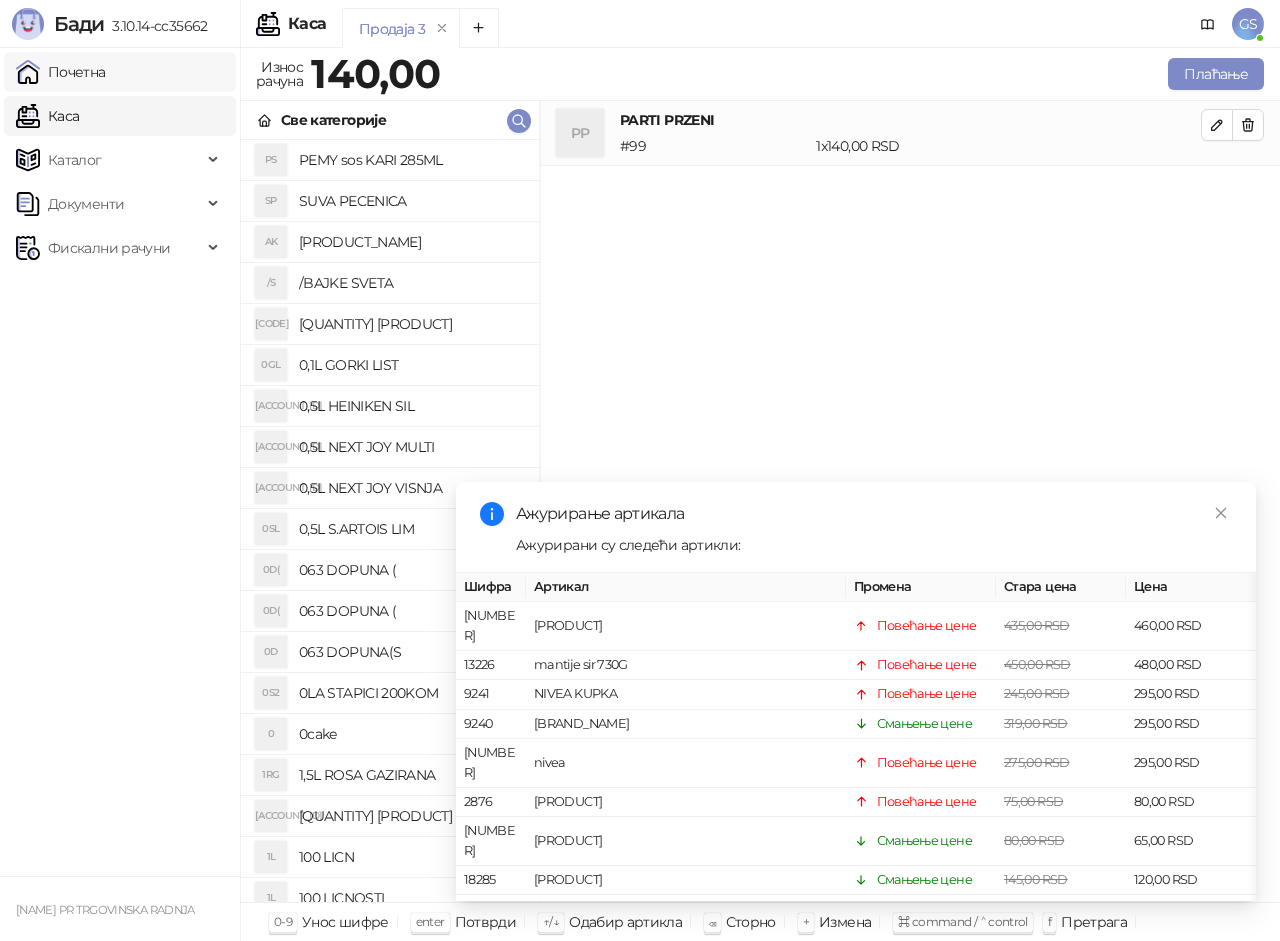 click on "Почетна" at bounding box center [61, 72] 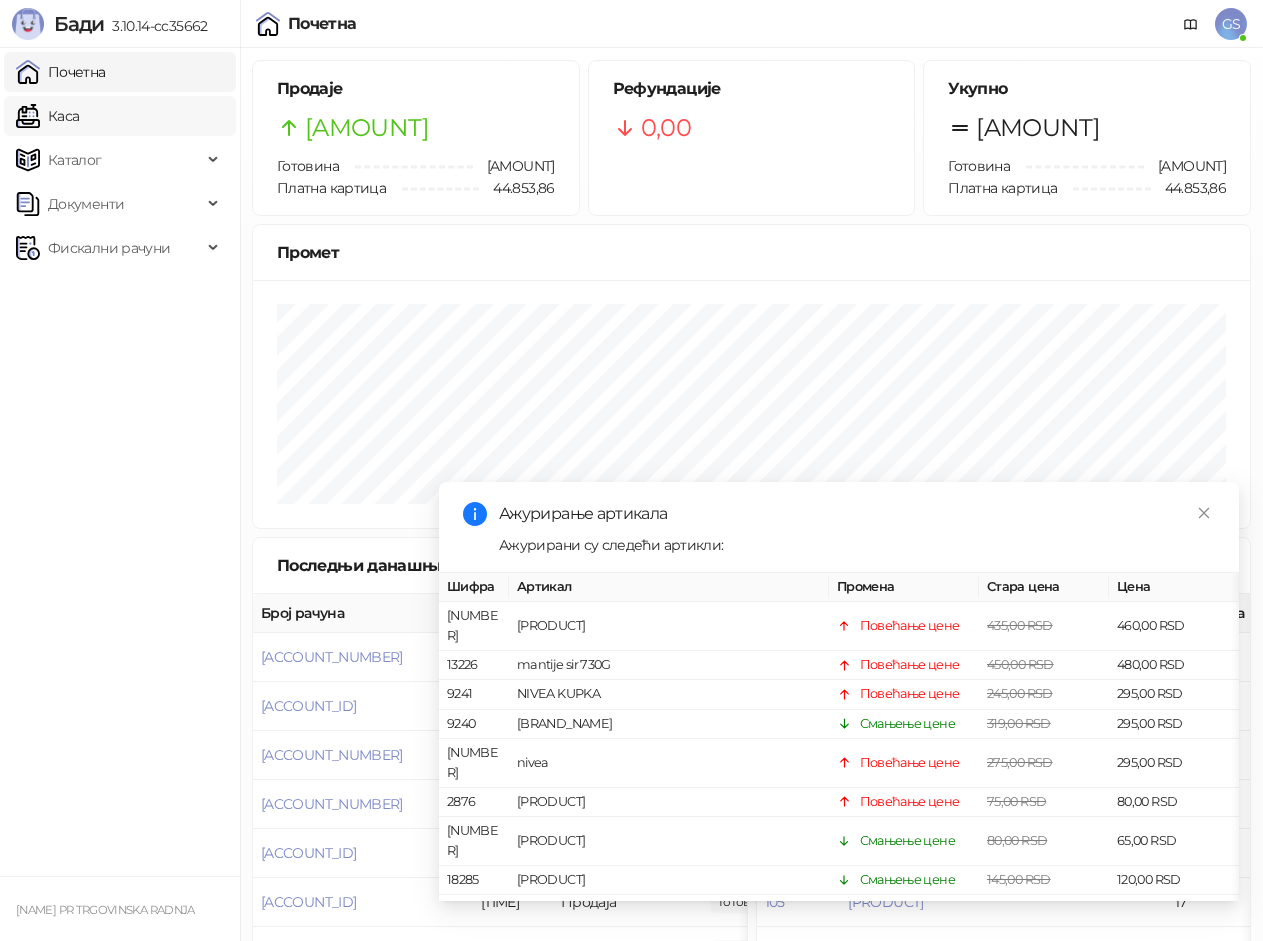click on "Каса" at bounding box center [47, 116] 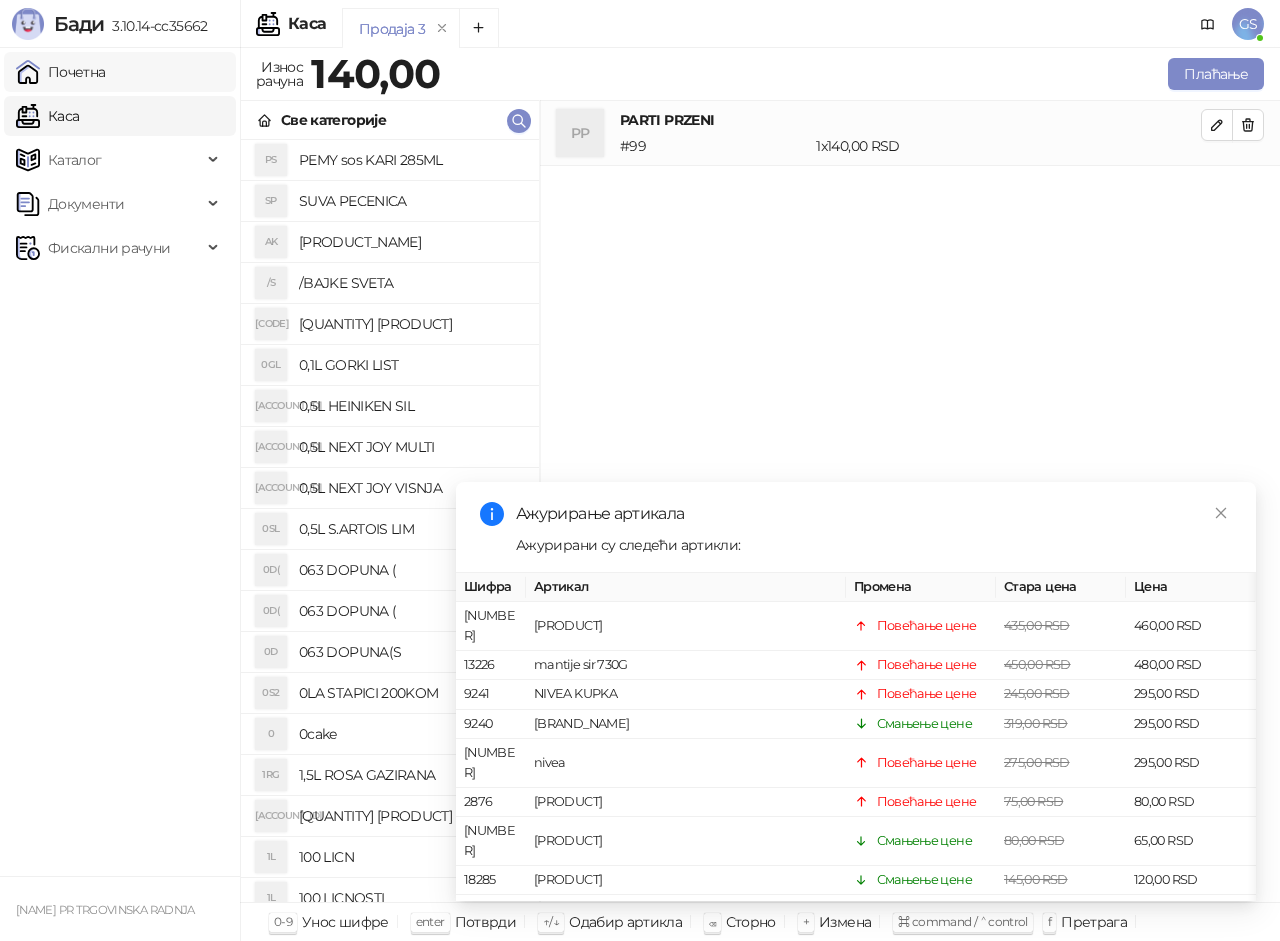 click on "Почетна" at bounding box center (61, 72) 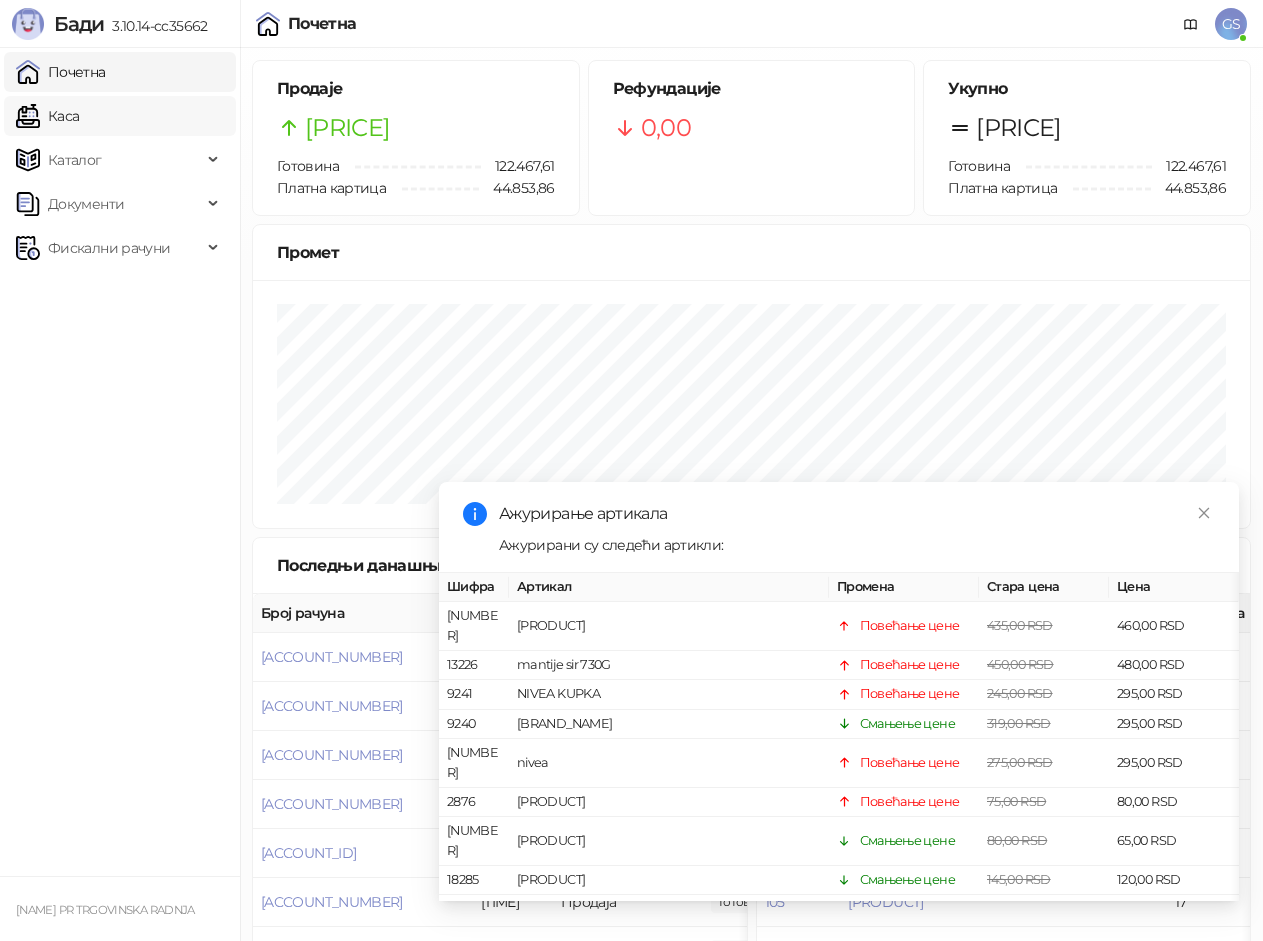 click on "Каса" at bounding box center (47, 116) 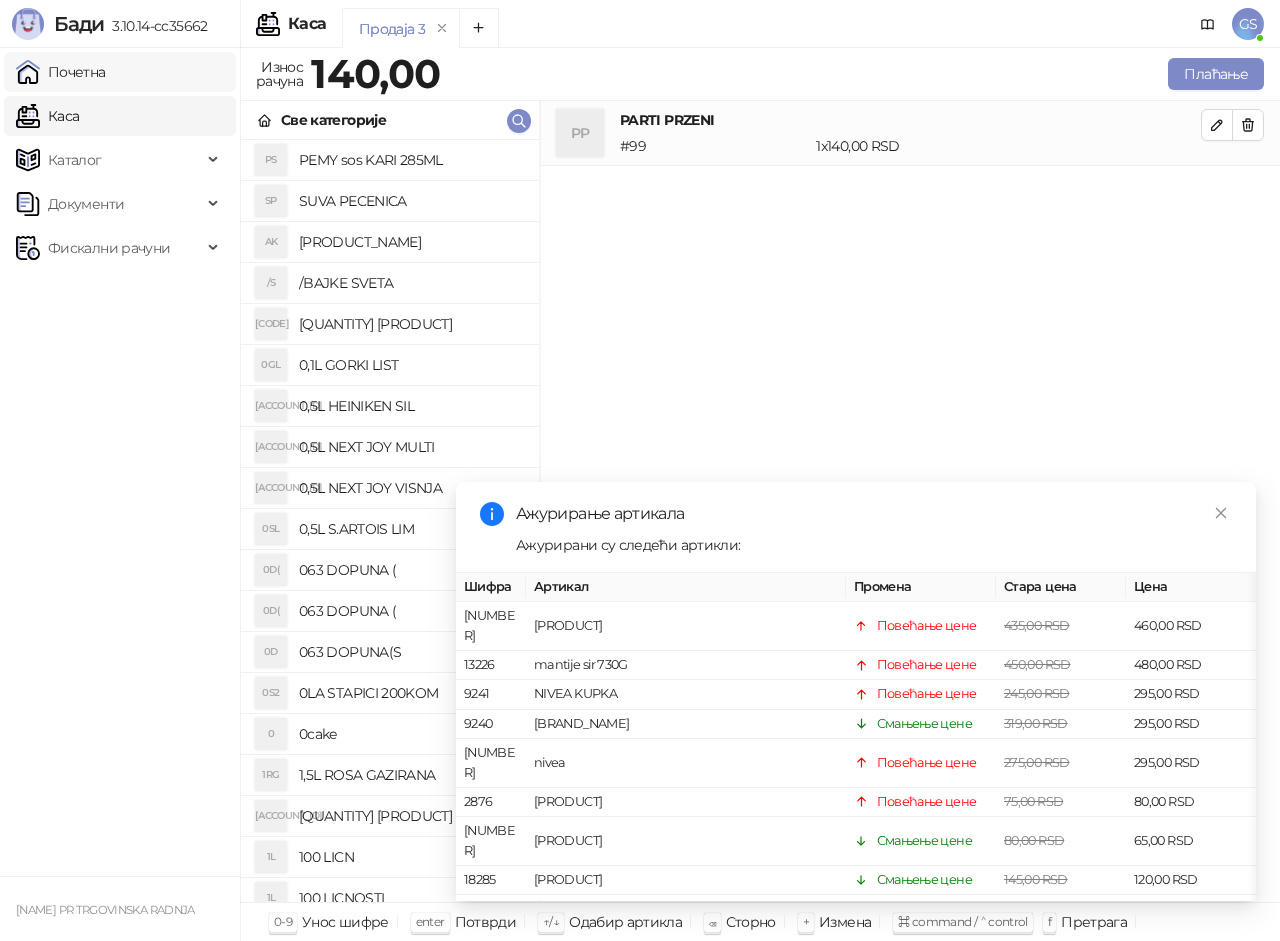 click on "Почетна" at bounding box center (61, 72) 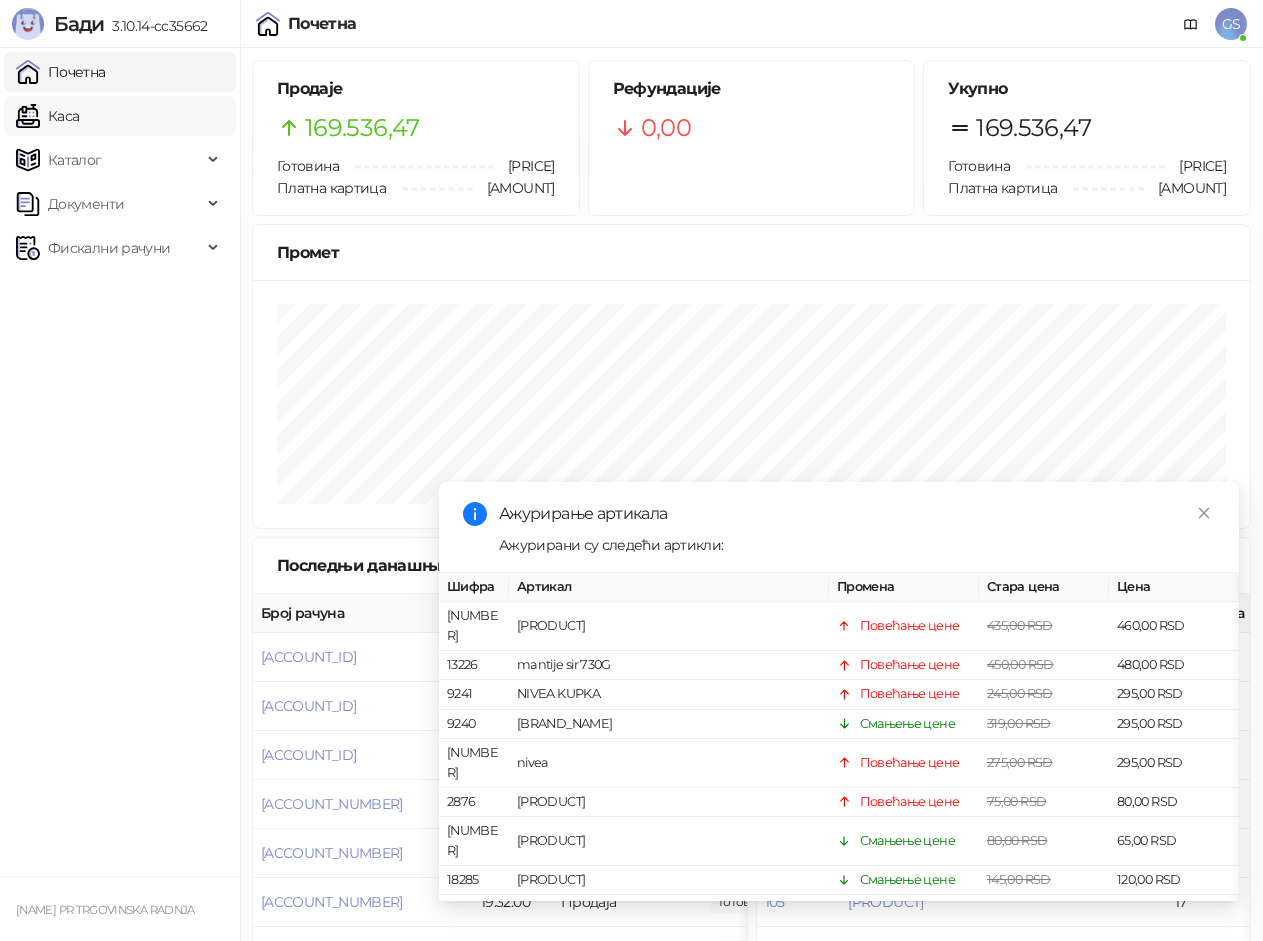 click on "Каса" at bounding box center [47, 116] 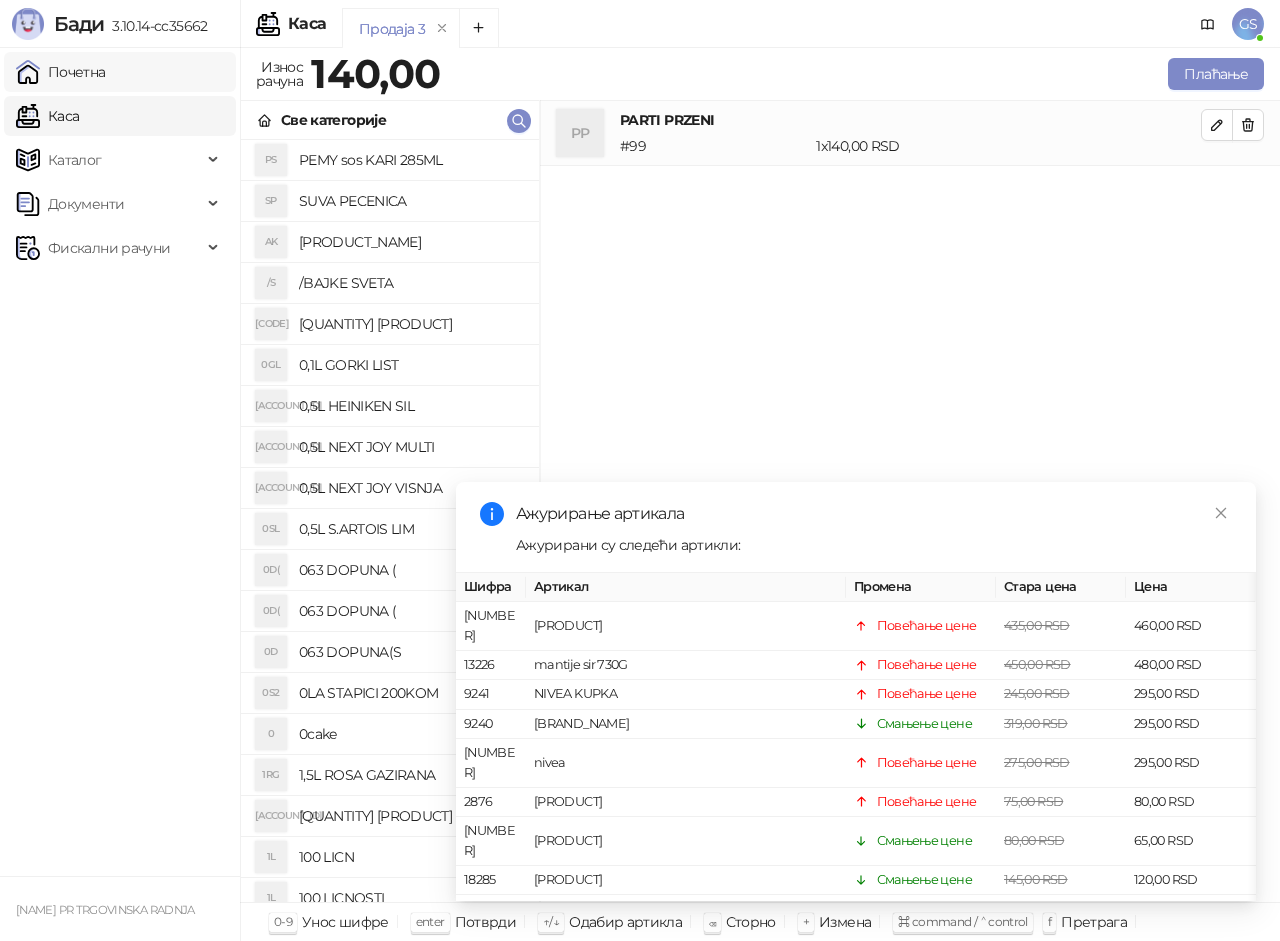 click on "Почетна" at bounding box center [61, 72] 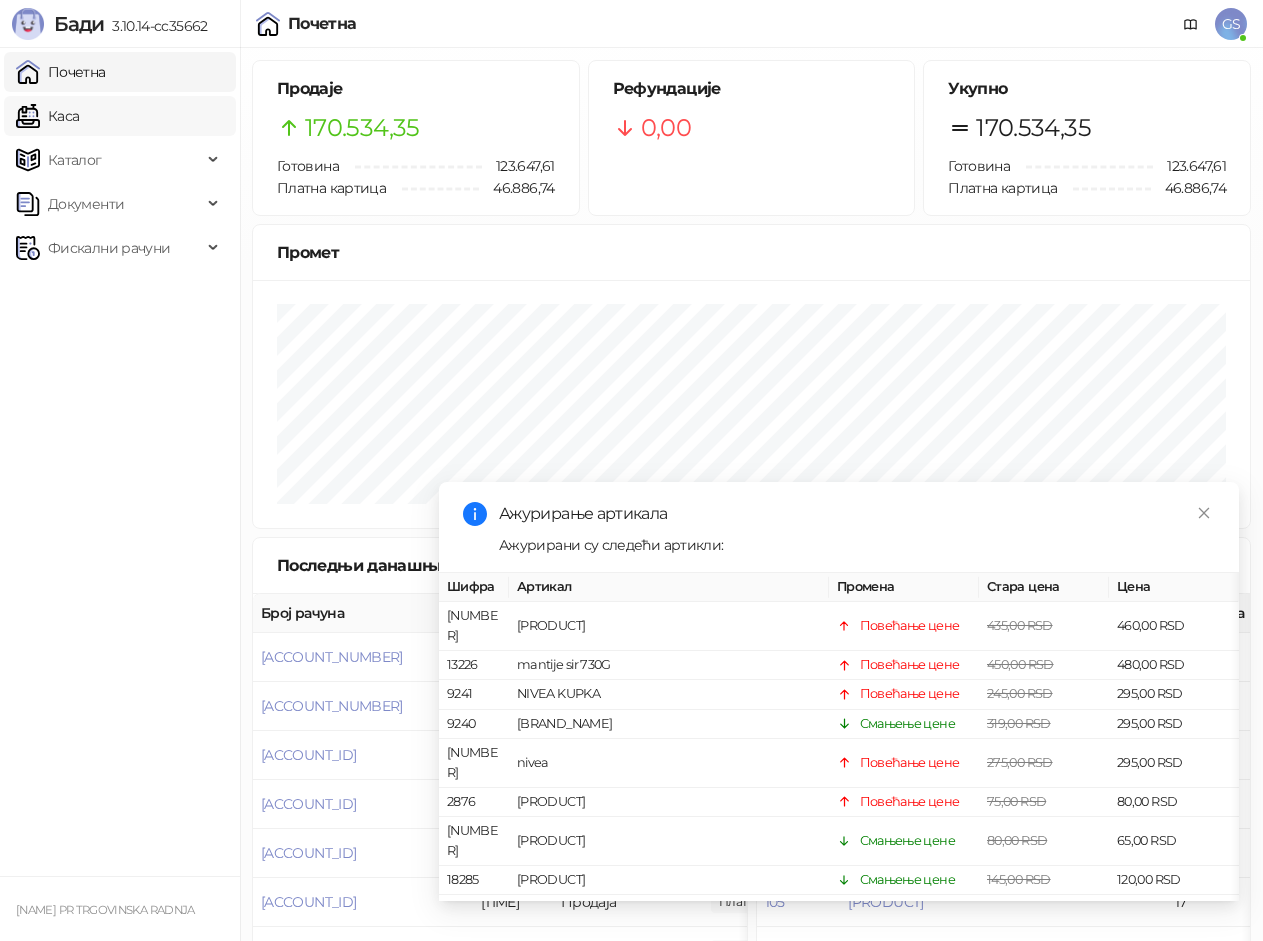 click on "Каса" at bounding box center [47, 116] 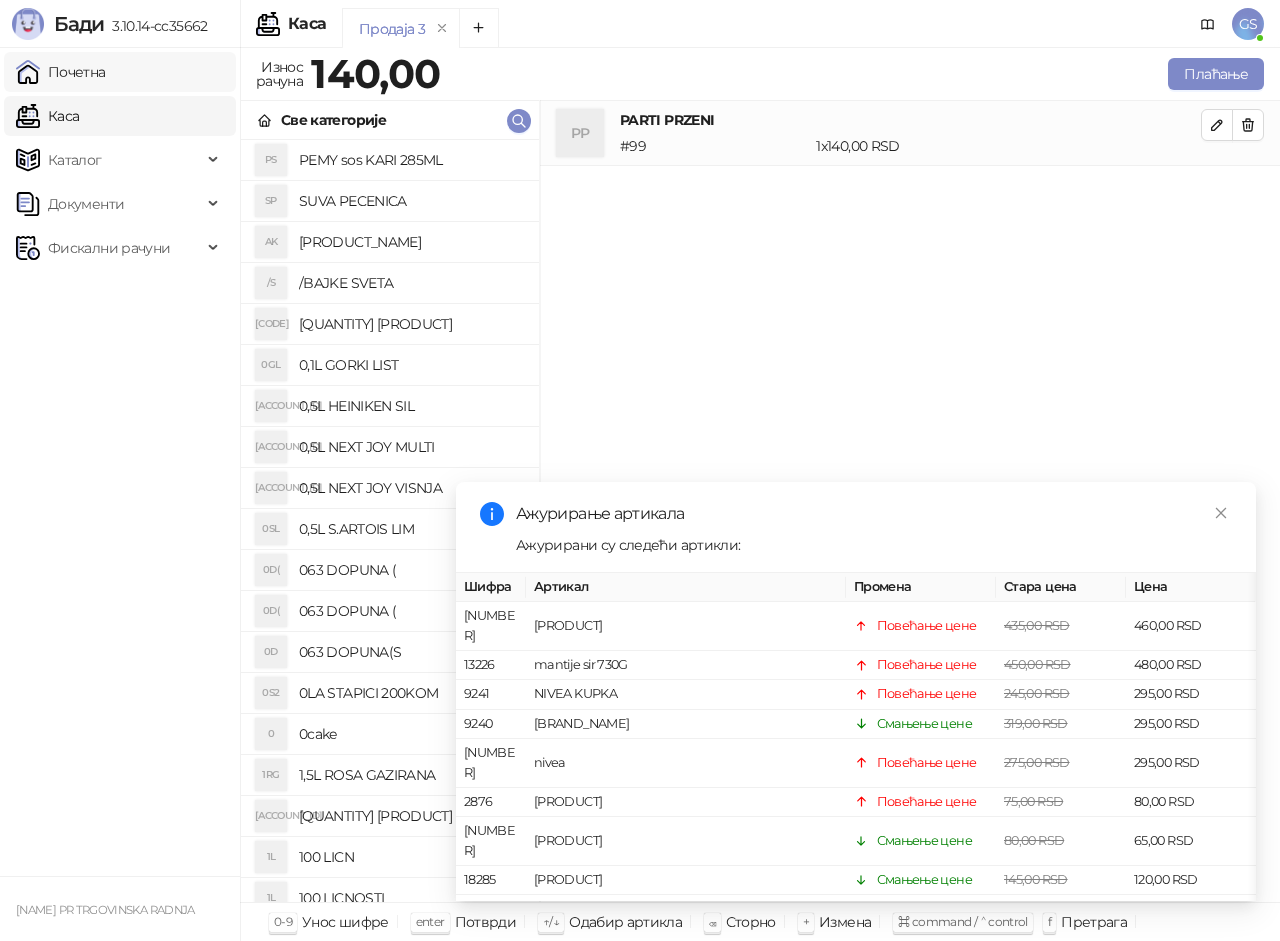 click on "Почетна" at bounding box center [61, 72] 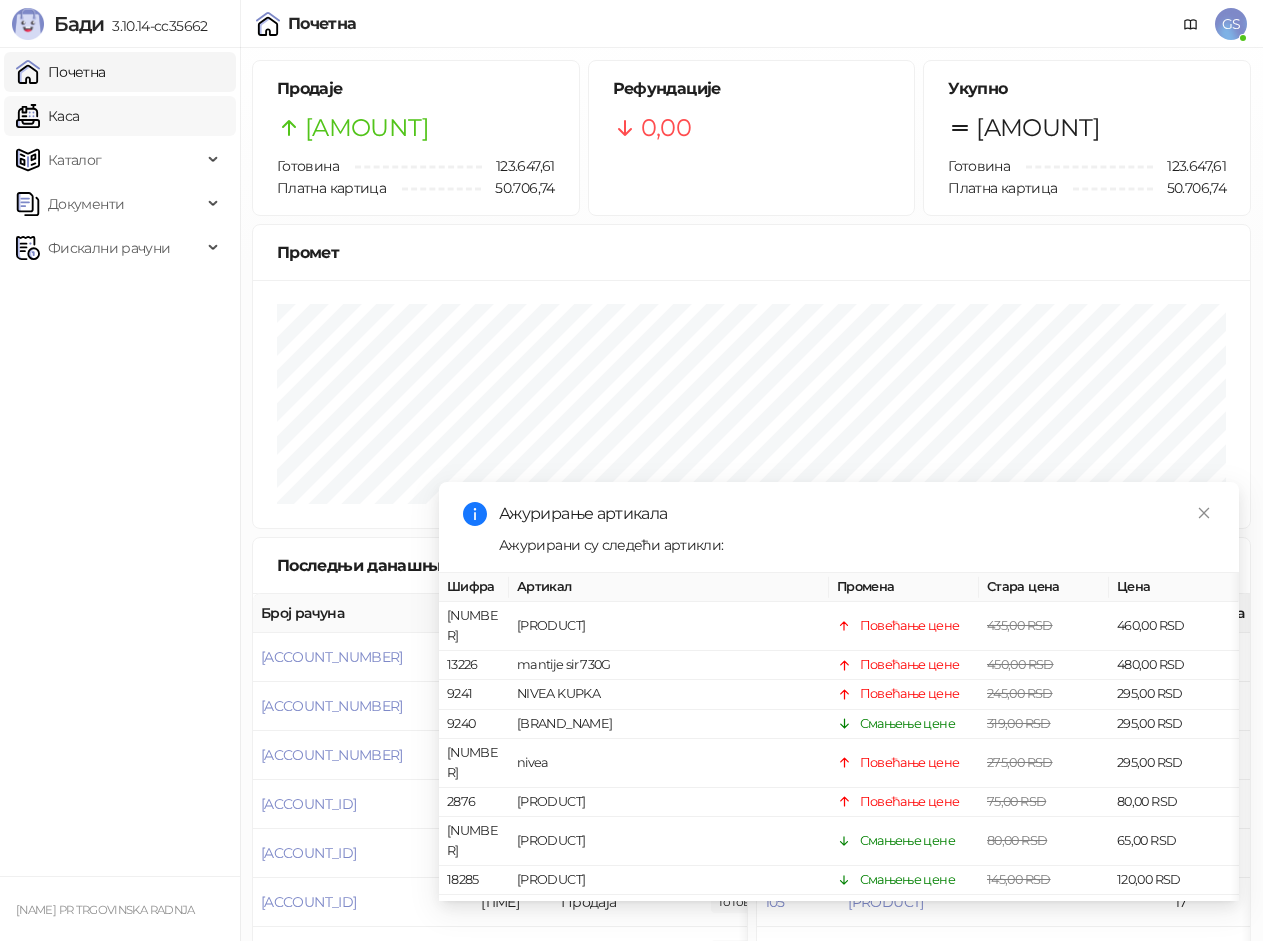 click on "Каса" at bounding box center [47, 116] 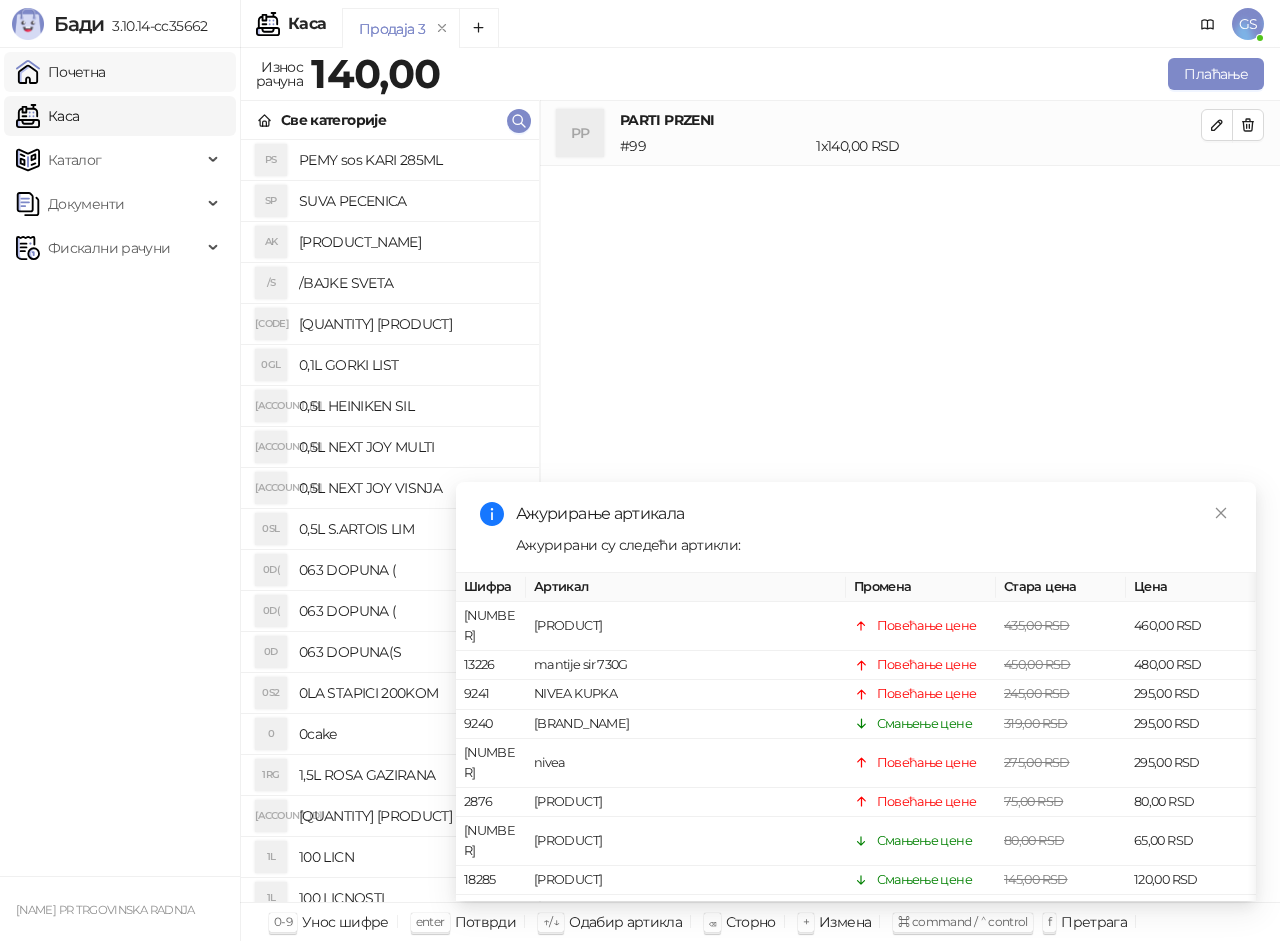 click on "Почетна" at bounding box center [61, 72] 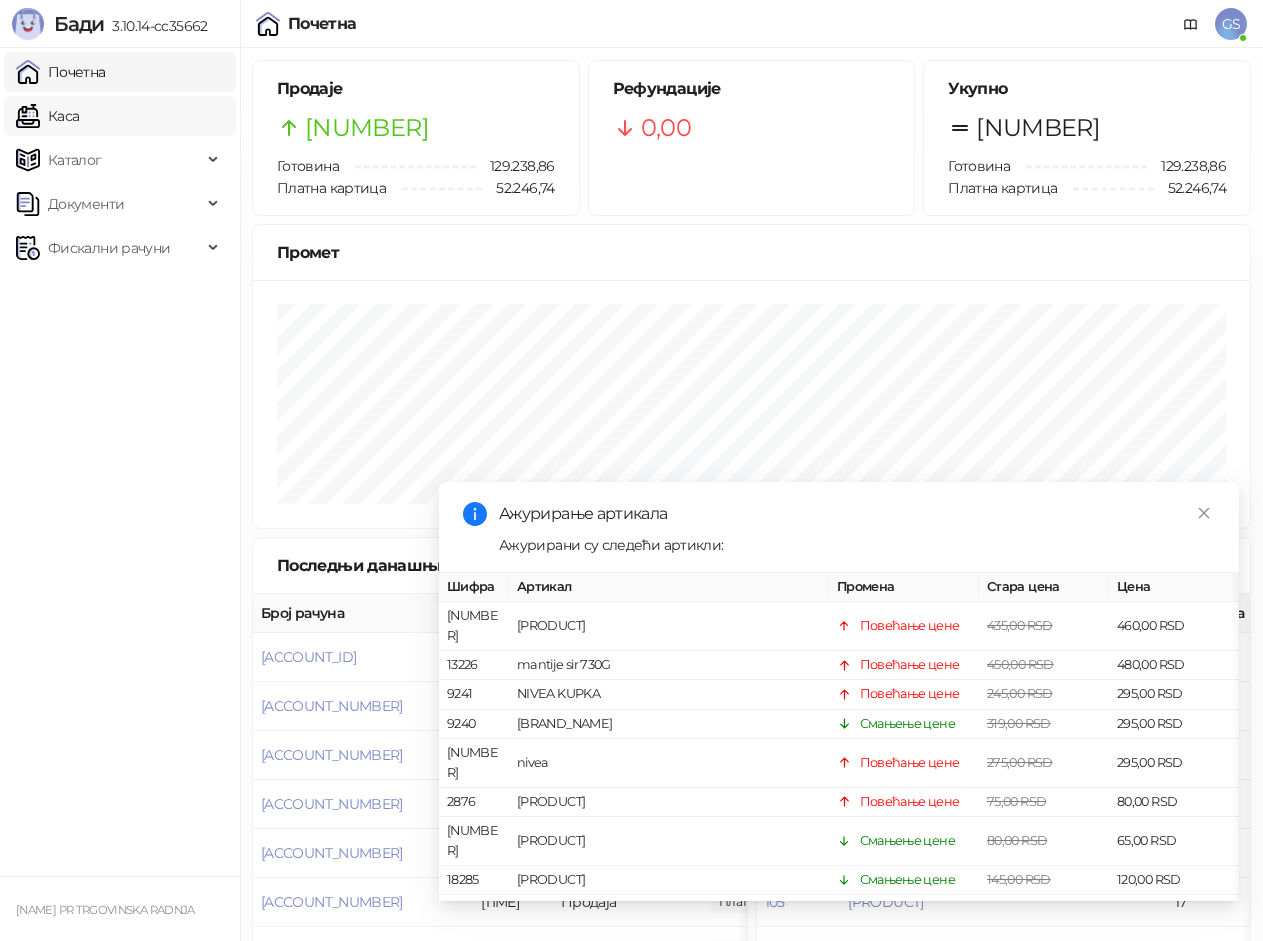 click on "Каса" at bounding box center [47, 116] 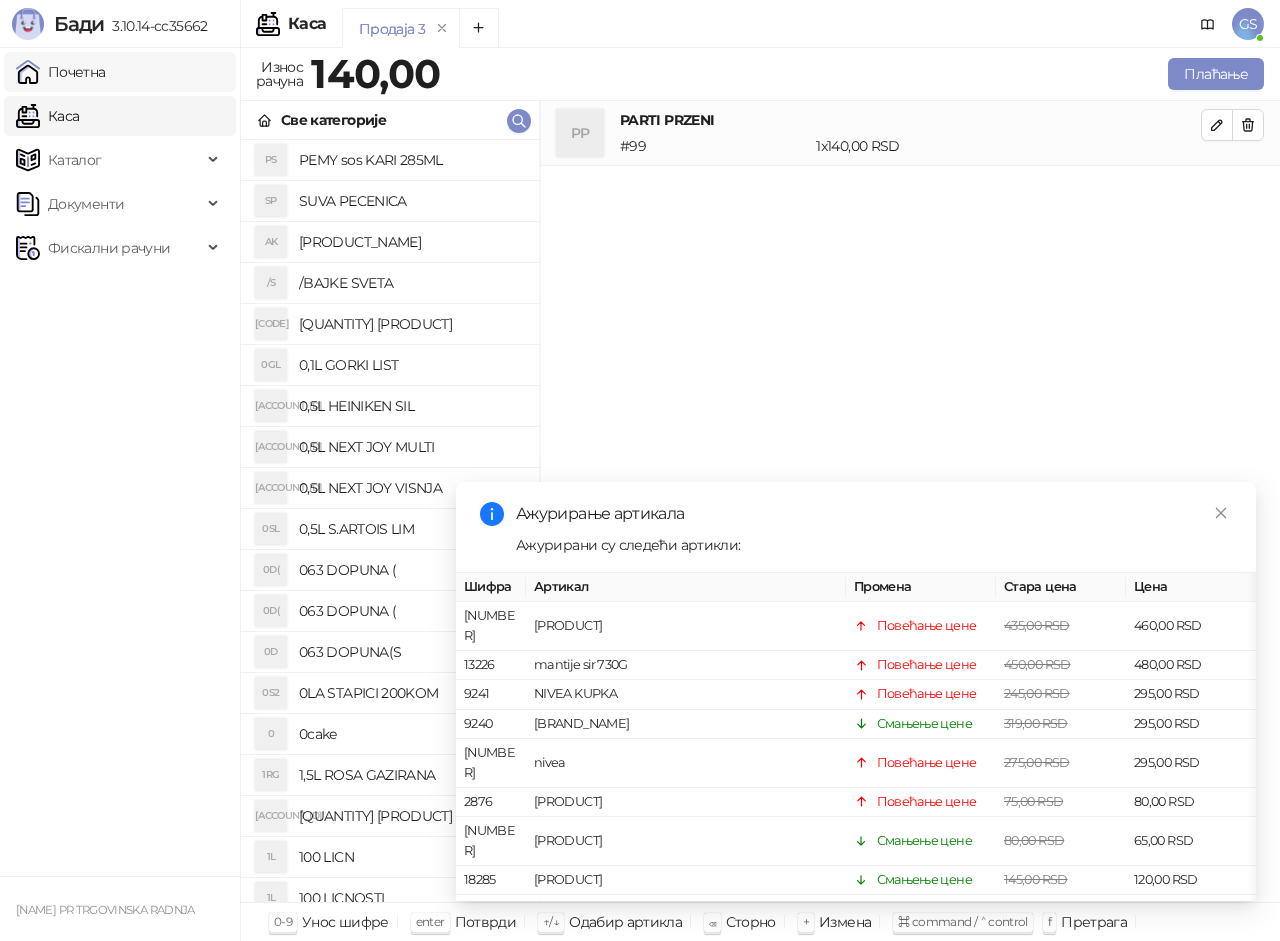 click on "Почетна" at bounding box center [61, 72] 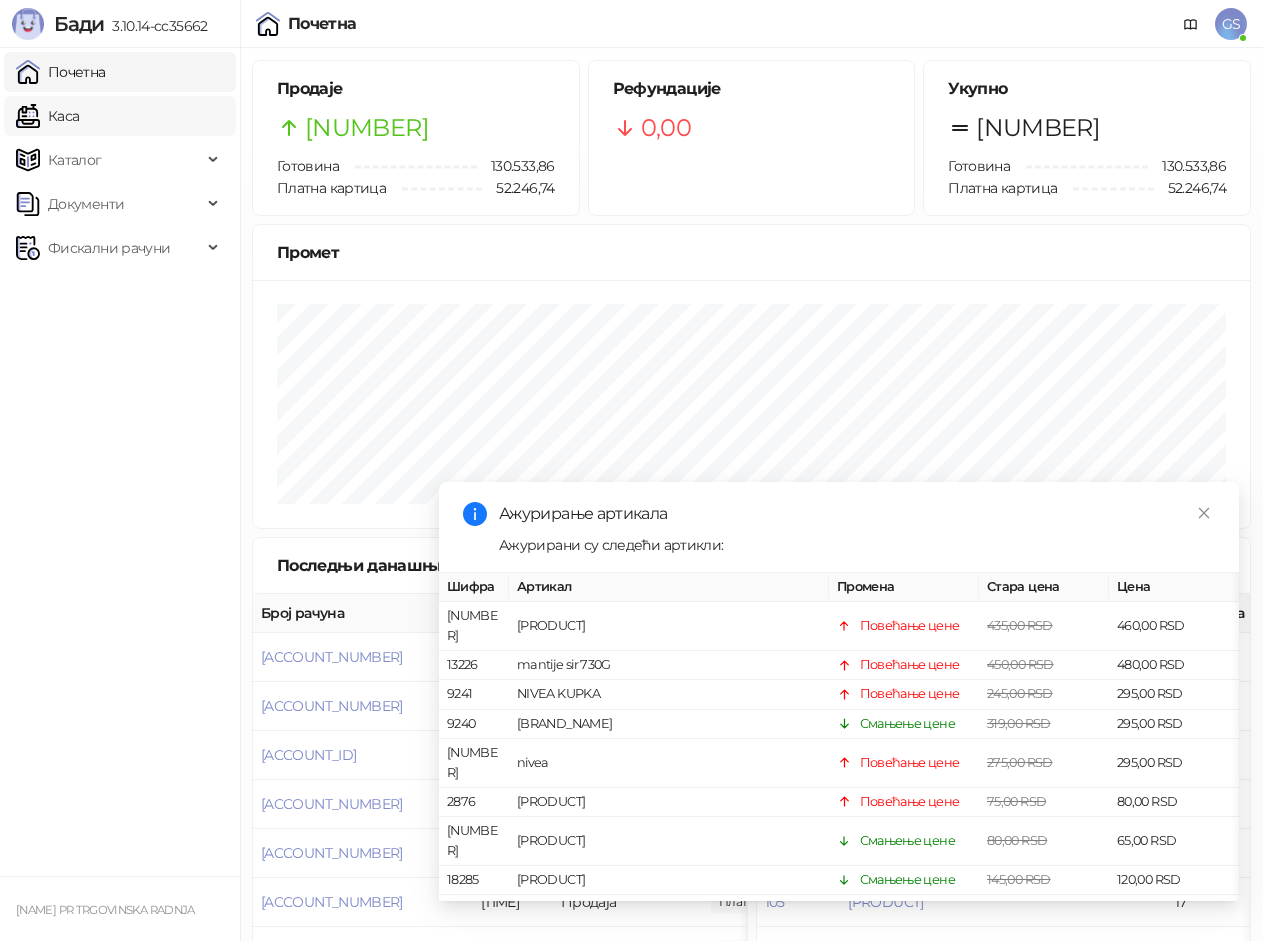 click on "Каса" at bounding box center (47, 116) 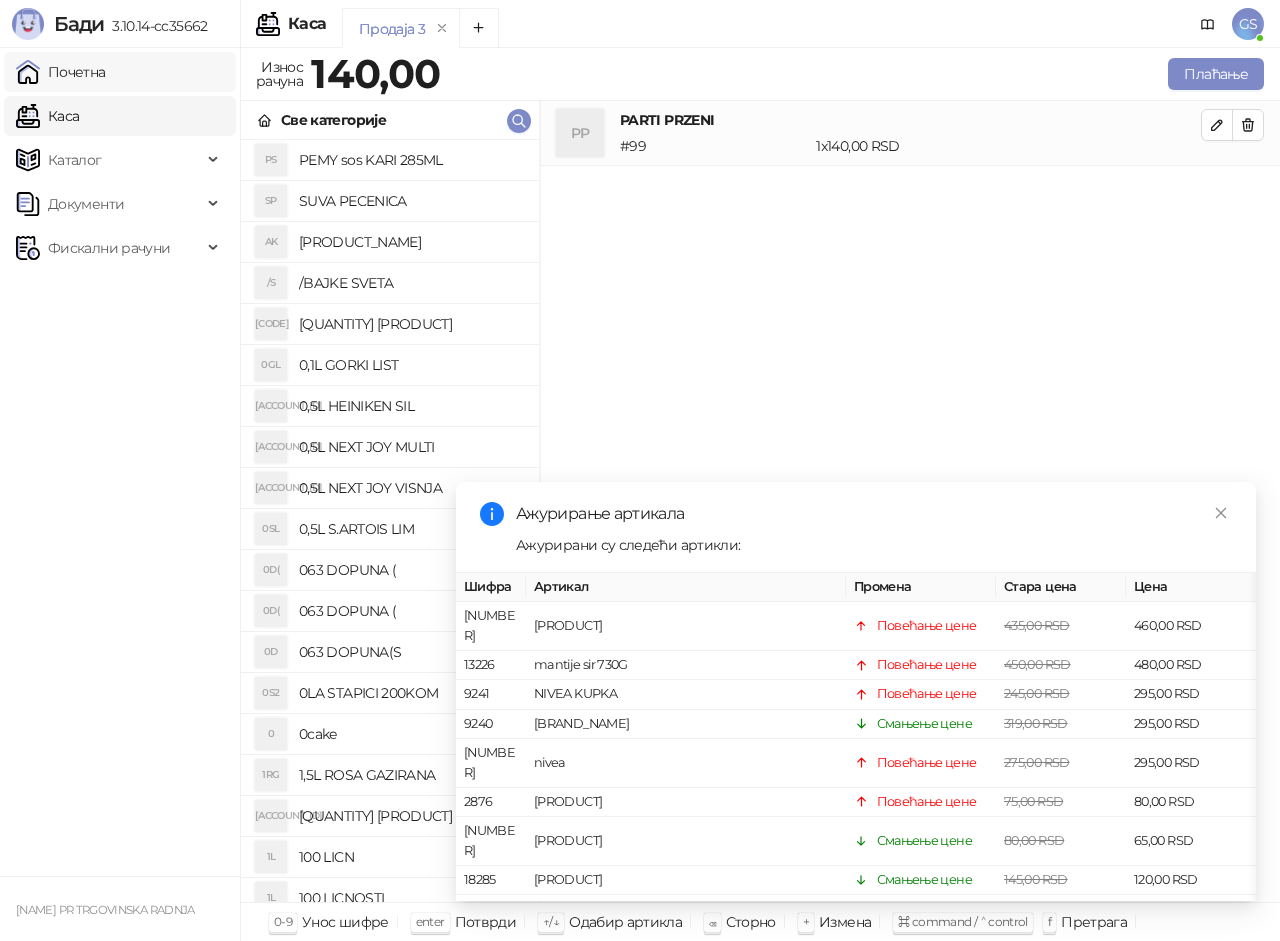 click on "Почетна" at bounding box center [61, 72] 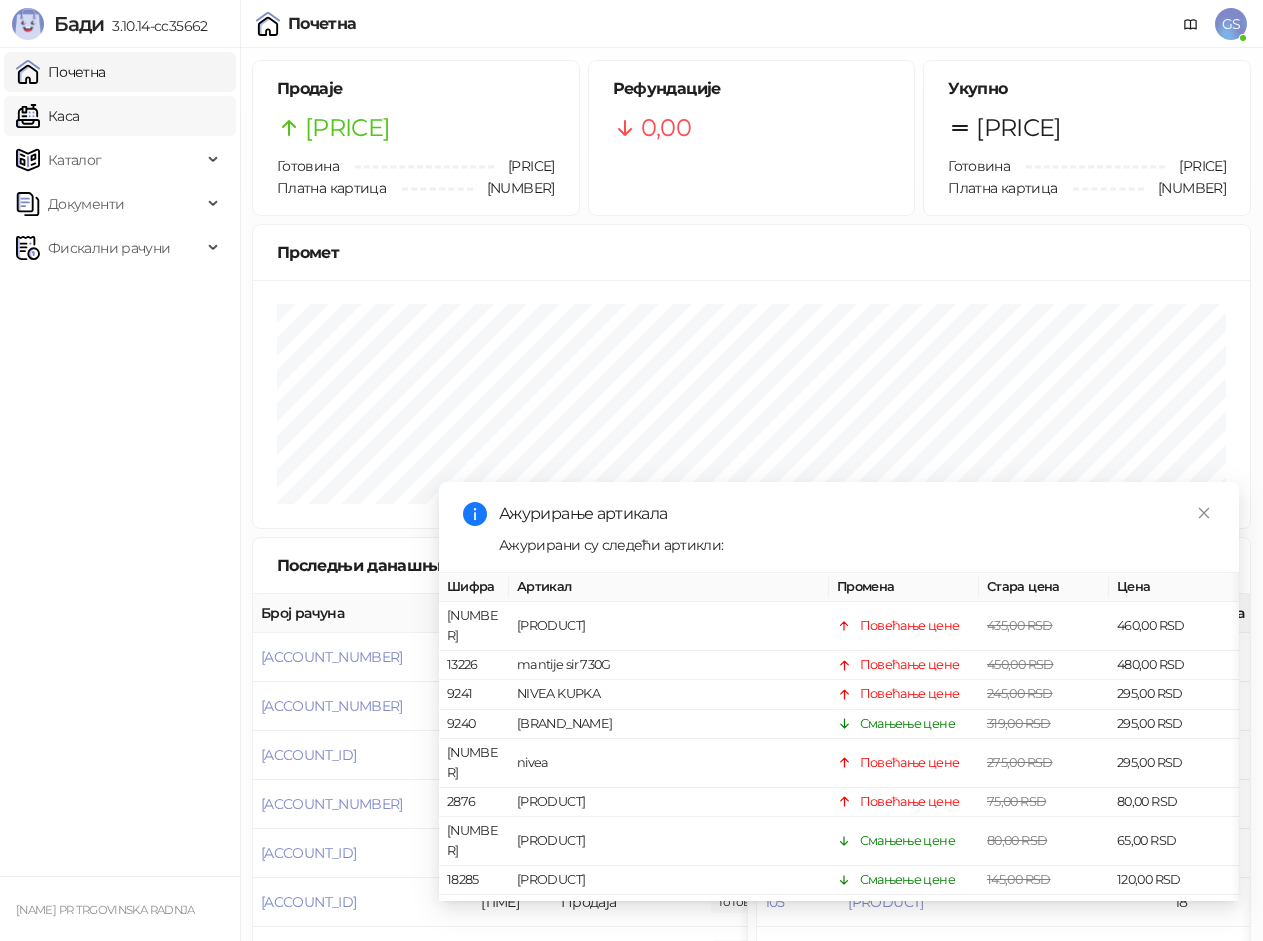 click on "Каса" at bounding box center (47, 116) 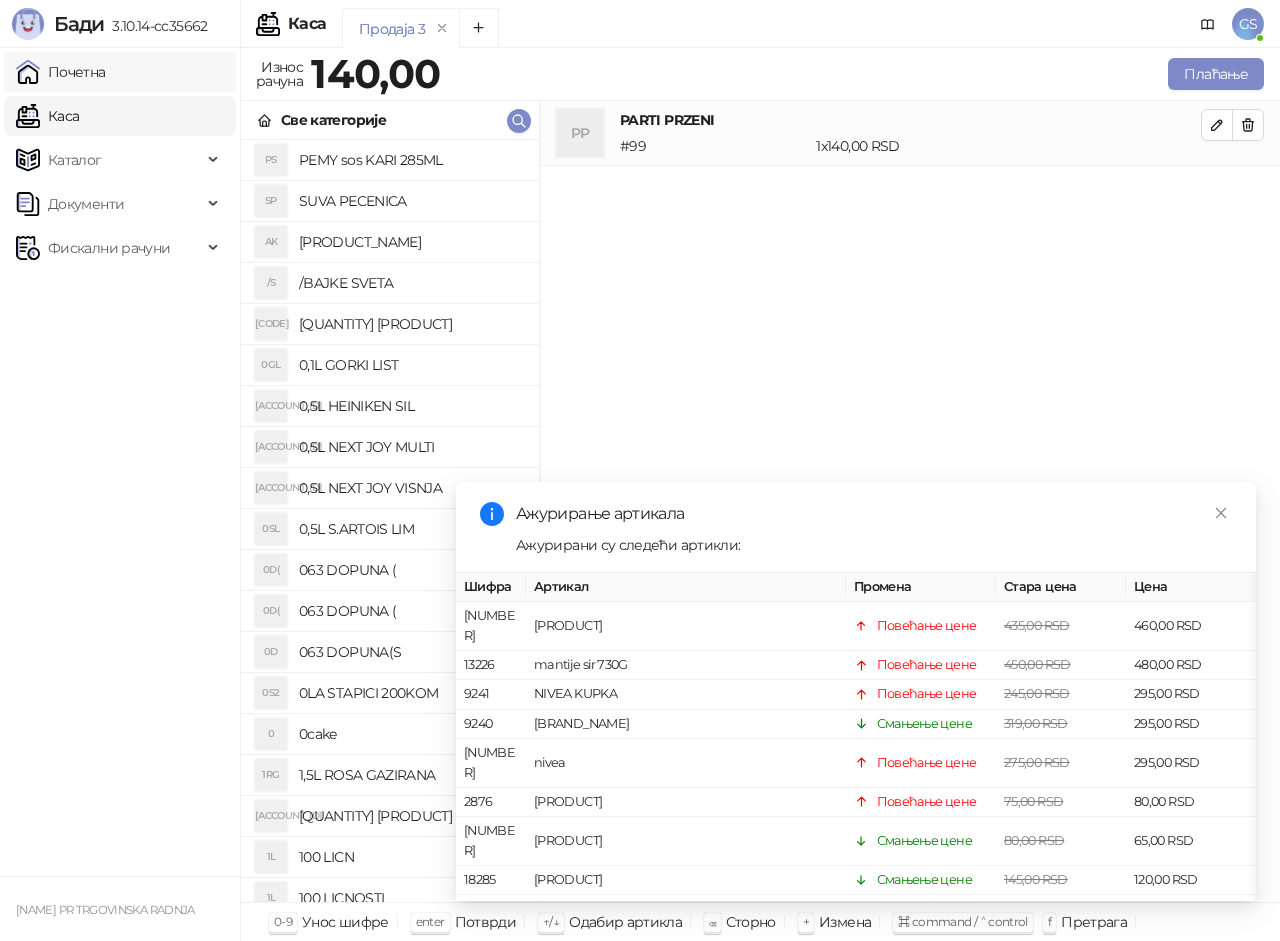 click on "Почетна" at bounding box center (61, 72) 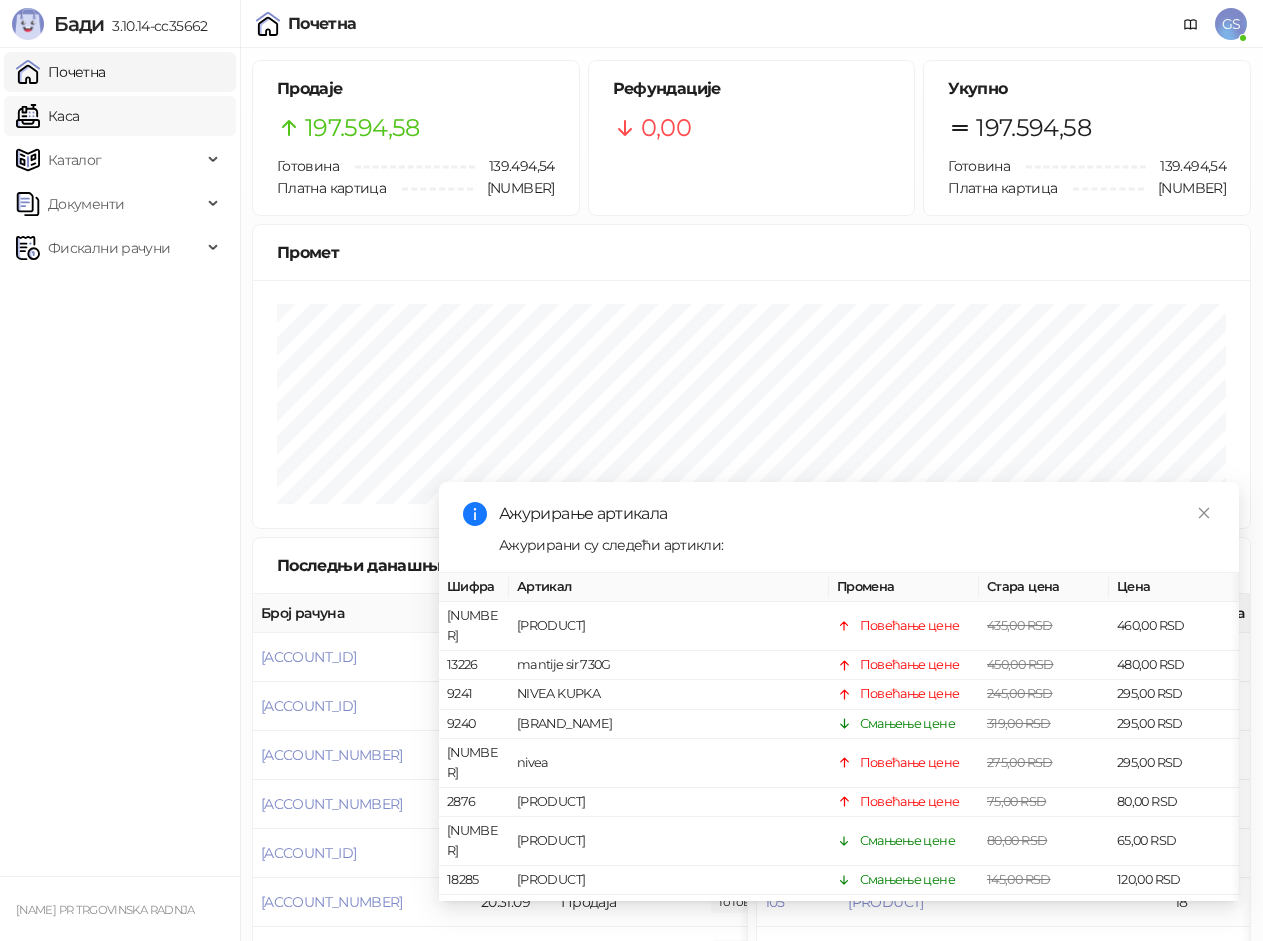 click on "Каса" at bounding box center (47, 116) 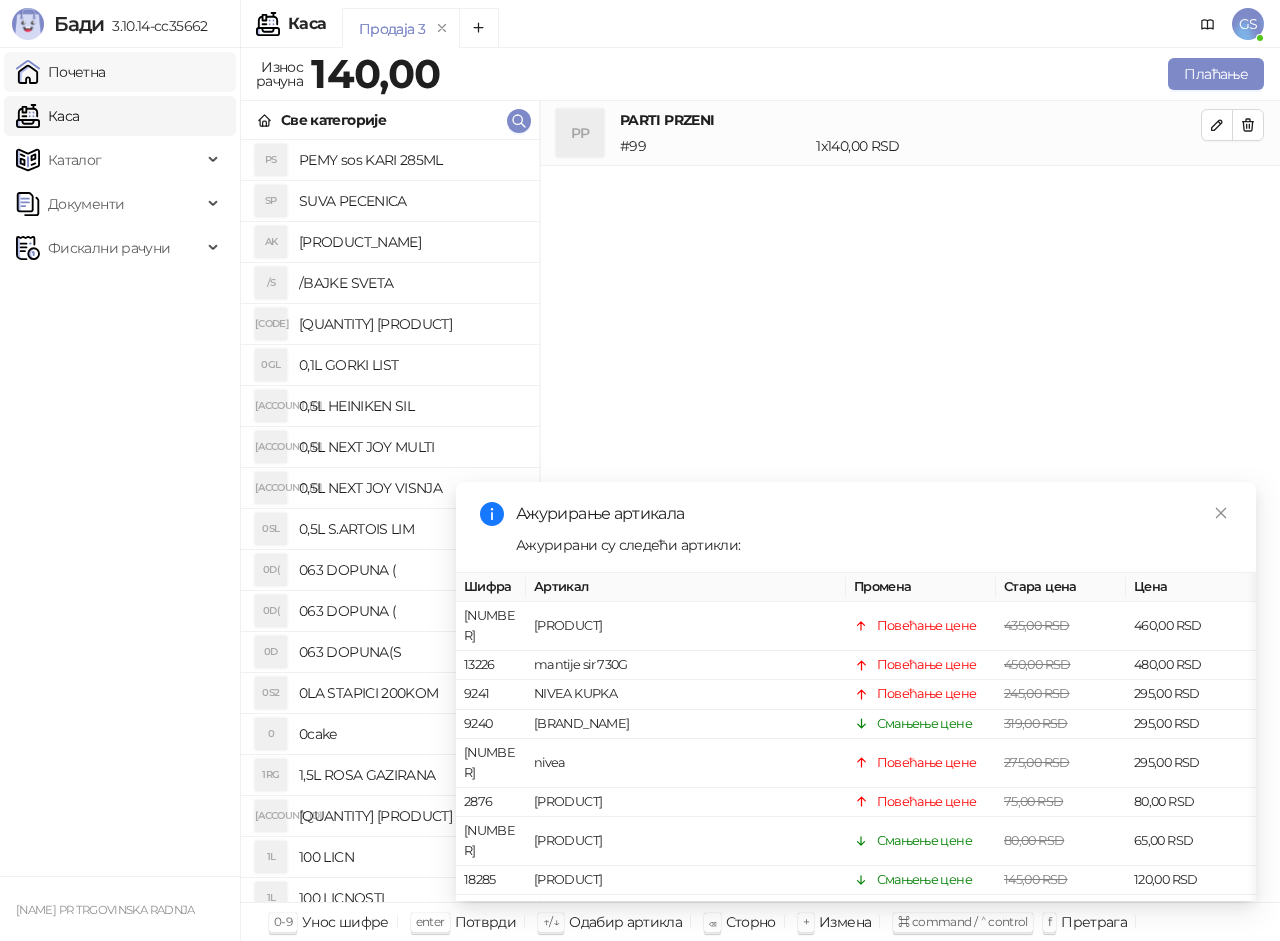 click on "Почетна" at bounding box center [61, 72] 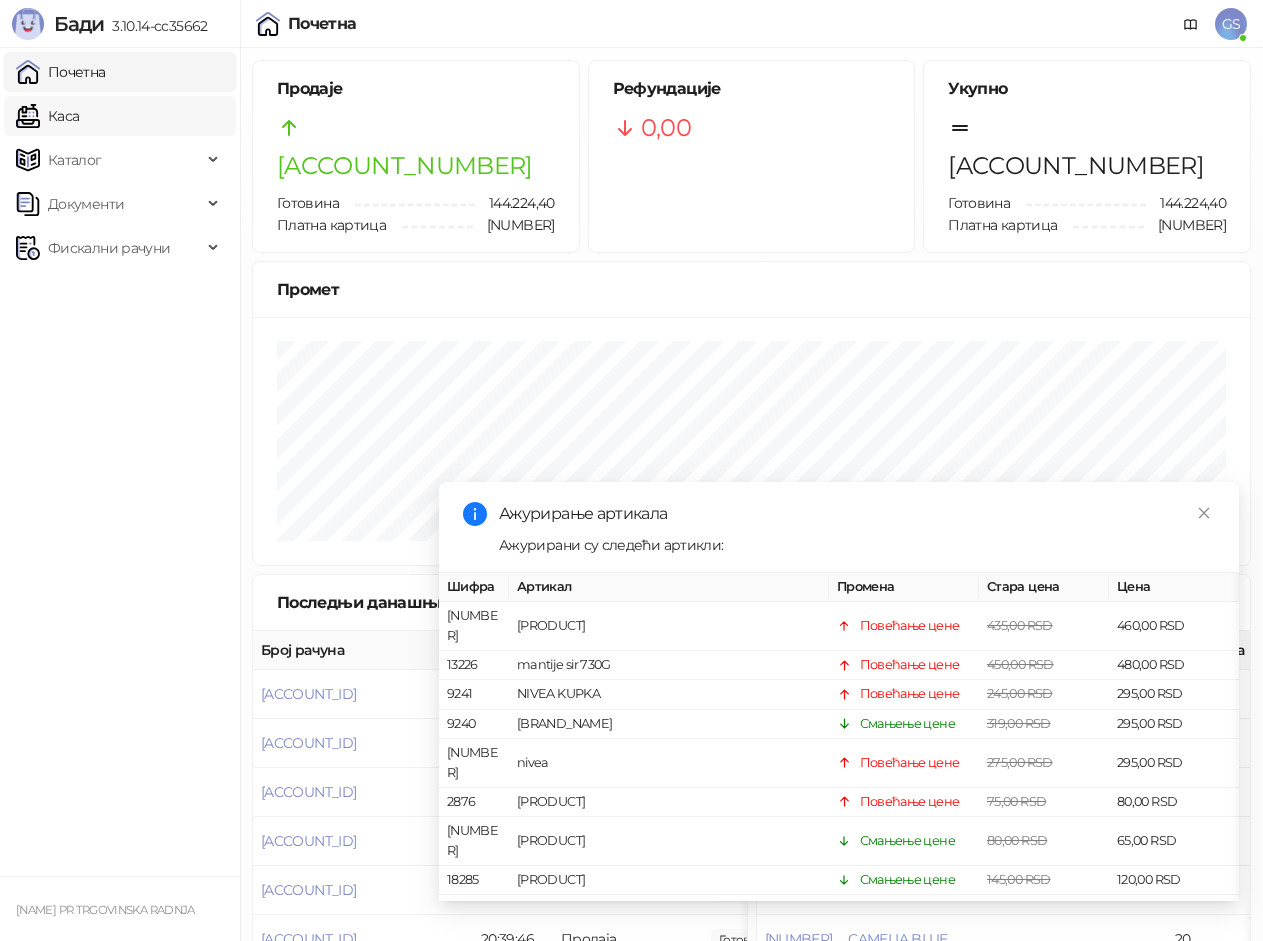 click on "Каса" at bounding box center [47, 116] 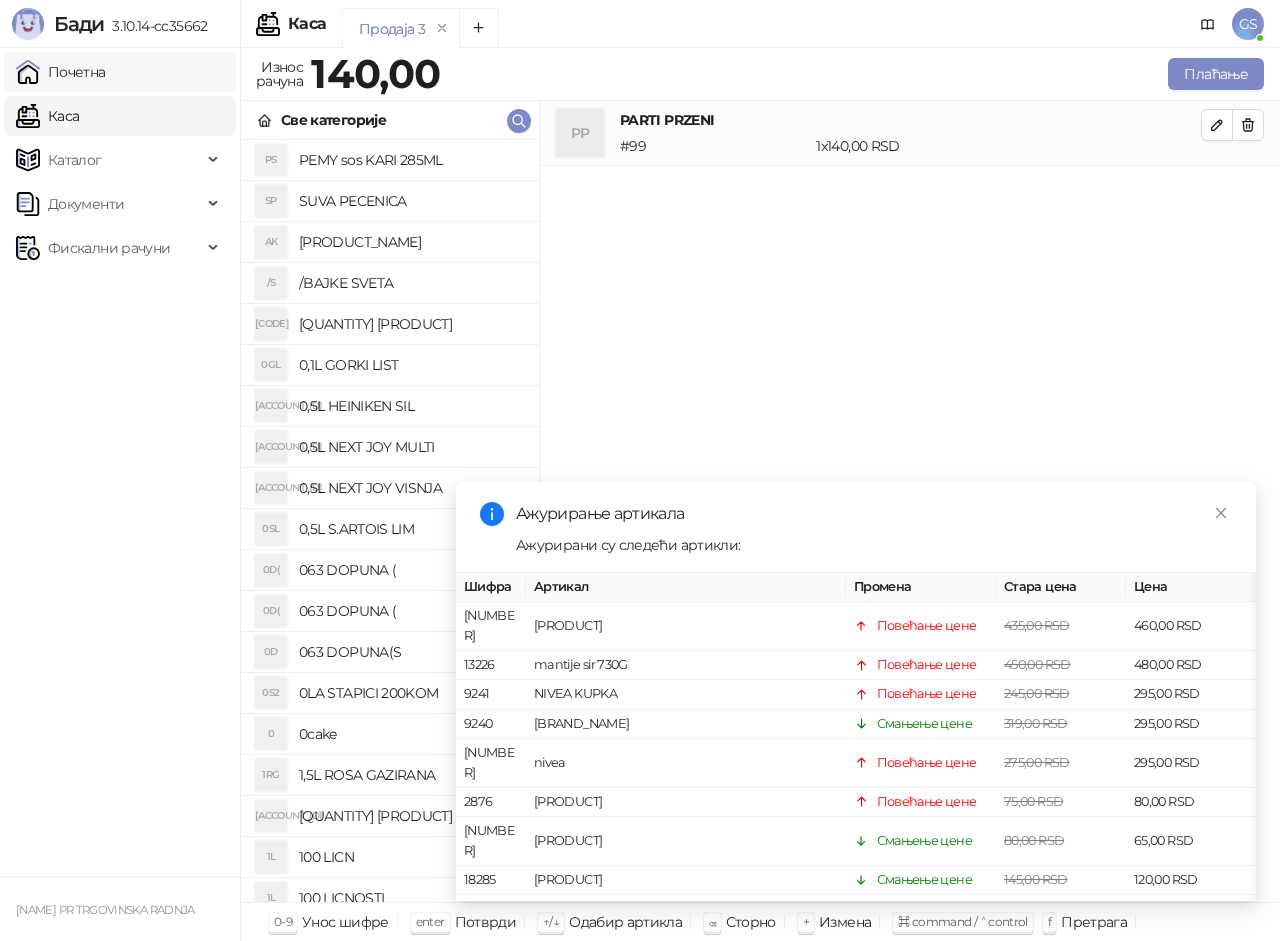click on "Почетна" at bounding box center (61, 72) 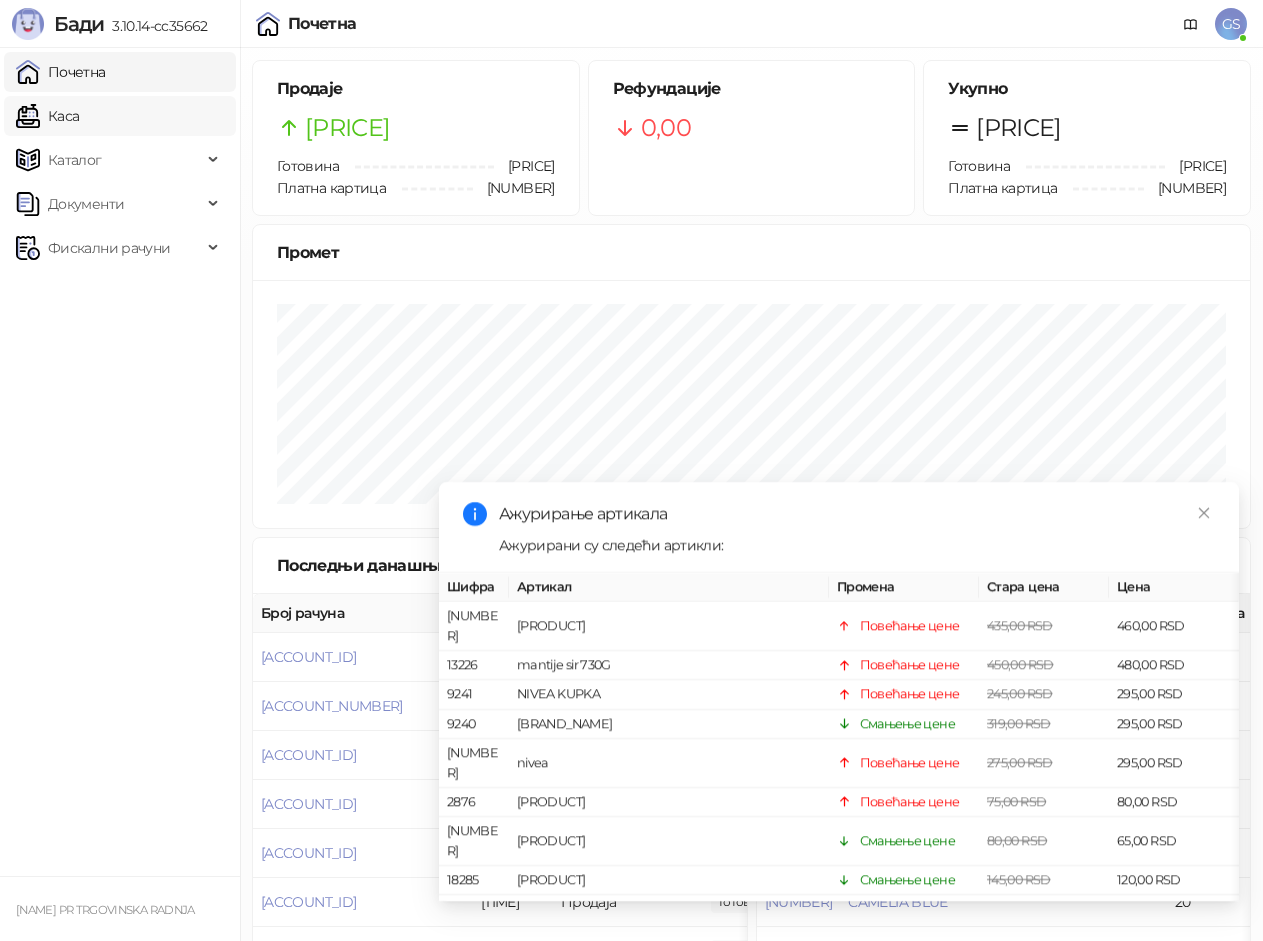 click on "Каса" at bounding box center (47, 116) 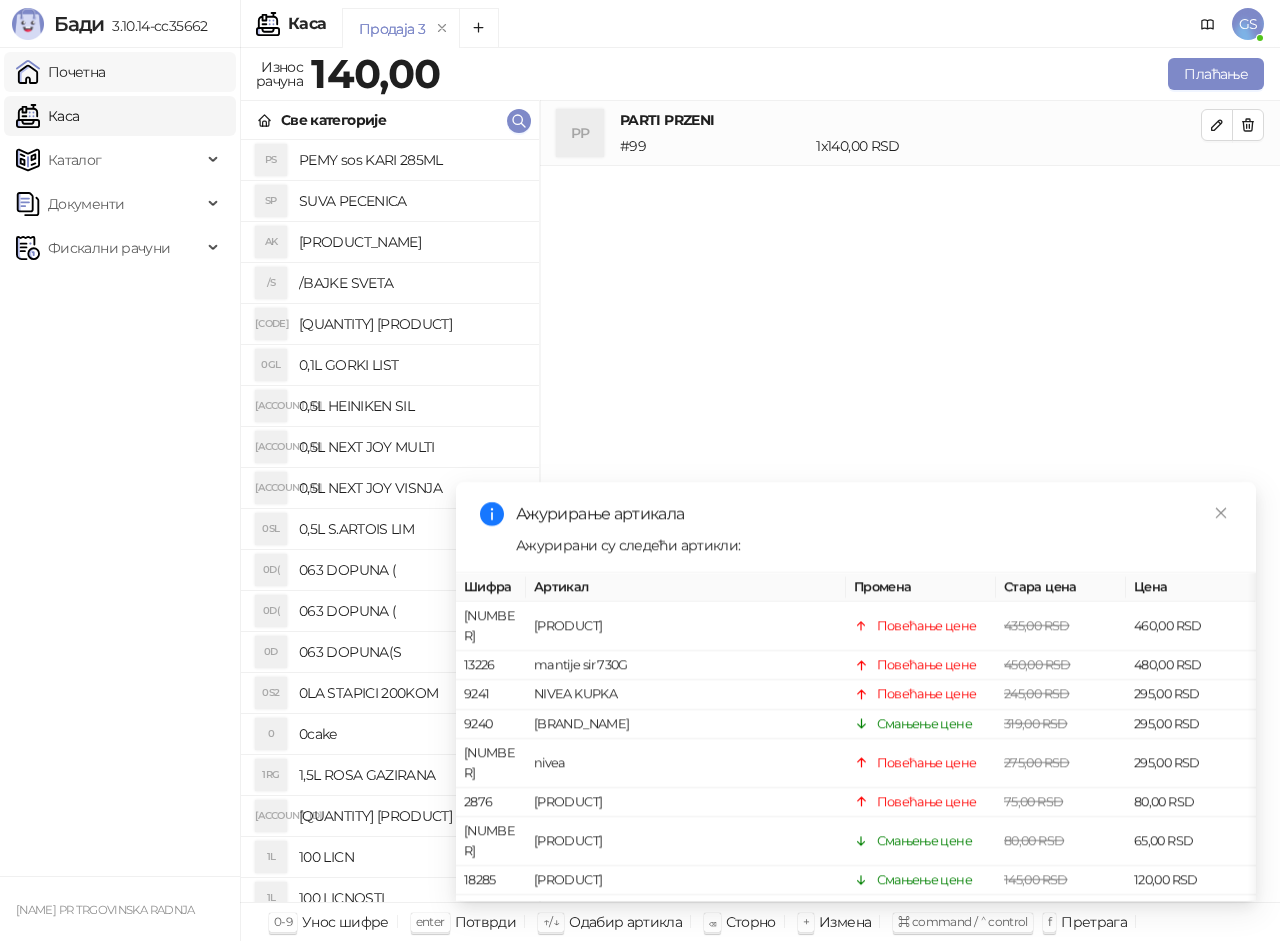 click on "Почетна" at bounding box center [61, 72] 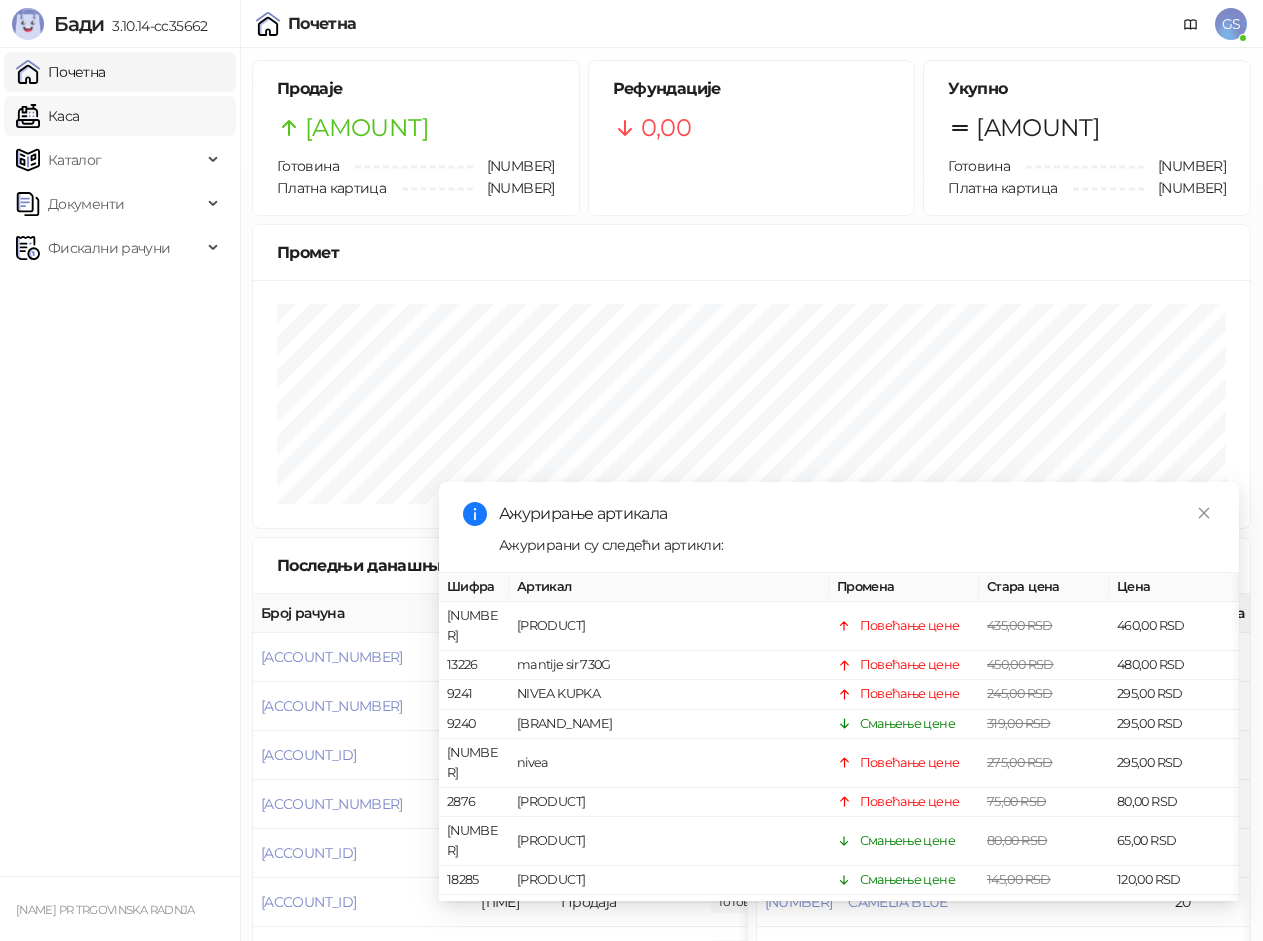 click on "Каса" at bounding box center [47, 116] 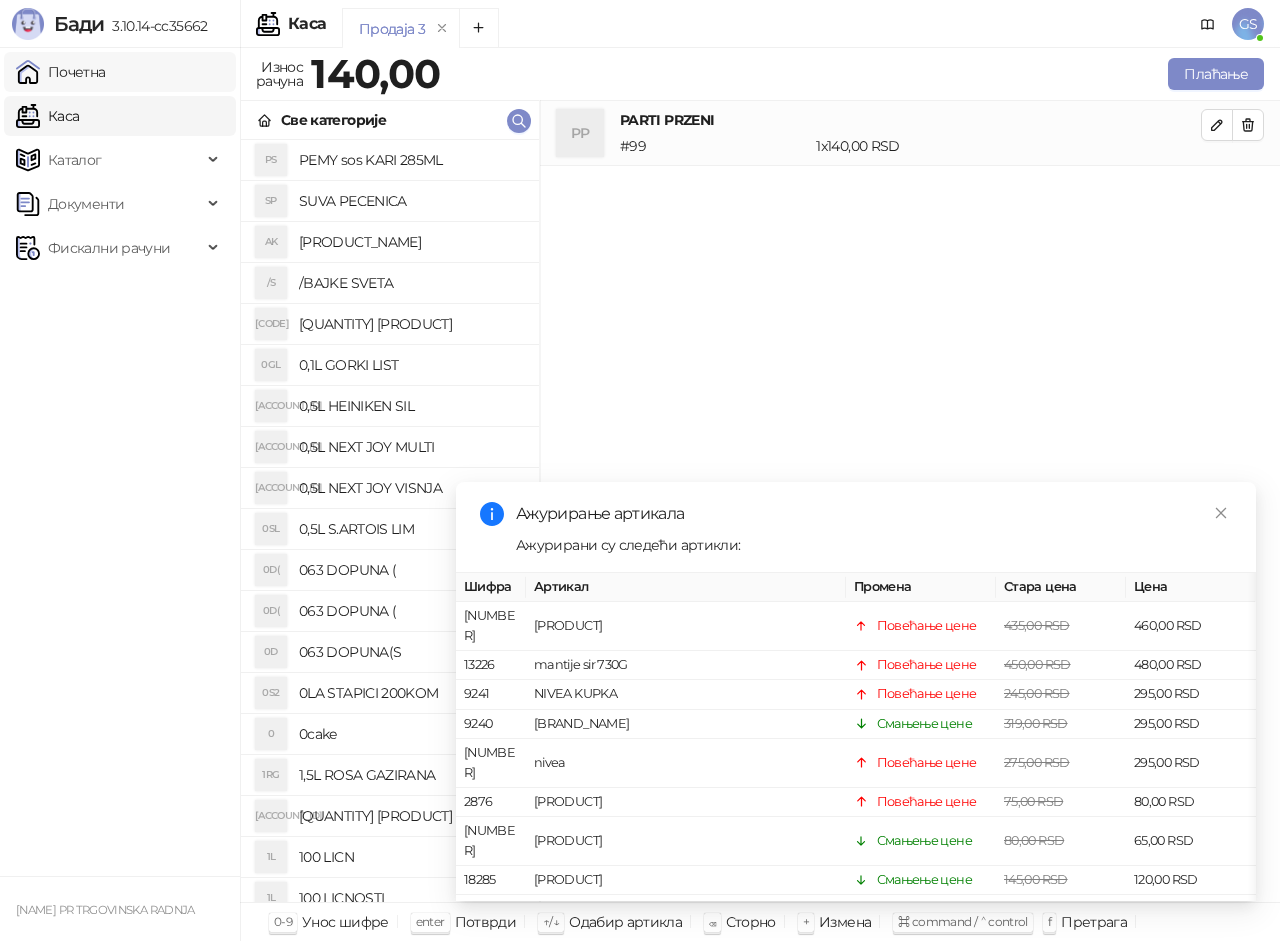 click on "Почетна" at bounding box center (61, 72) 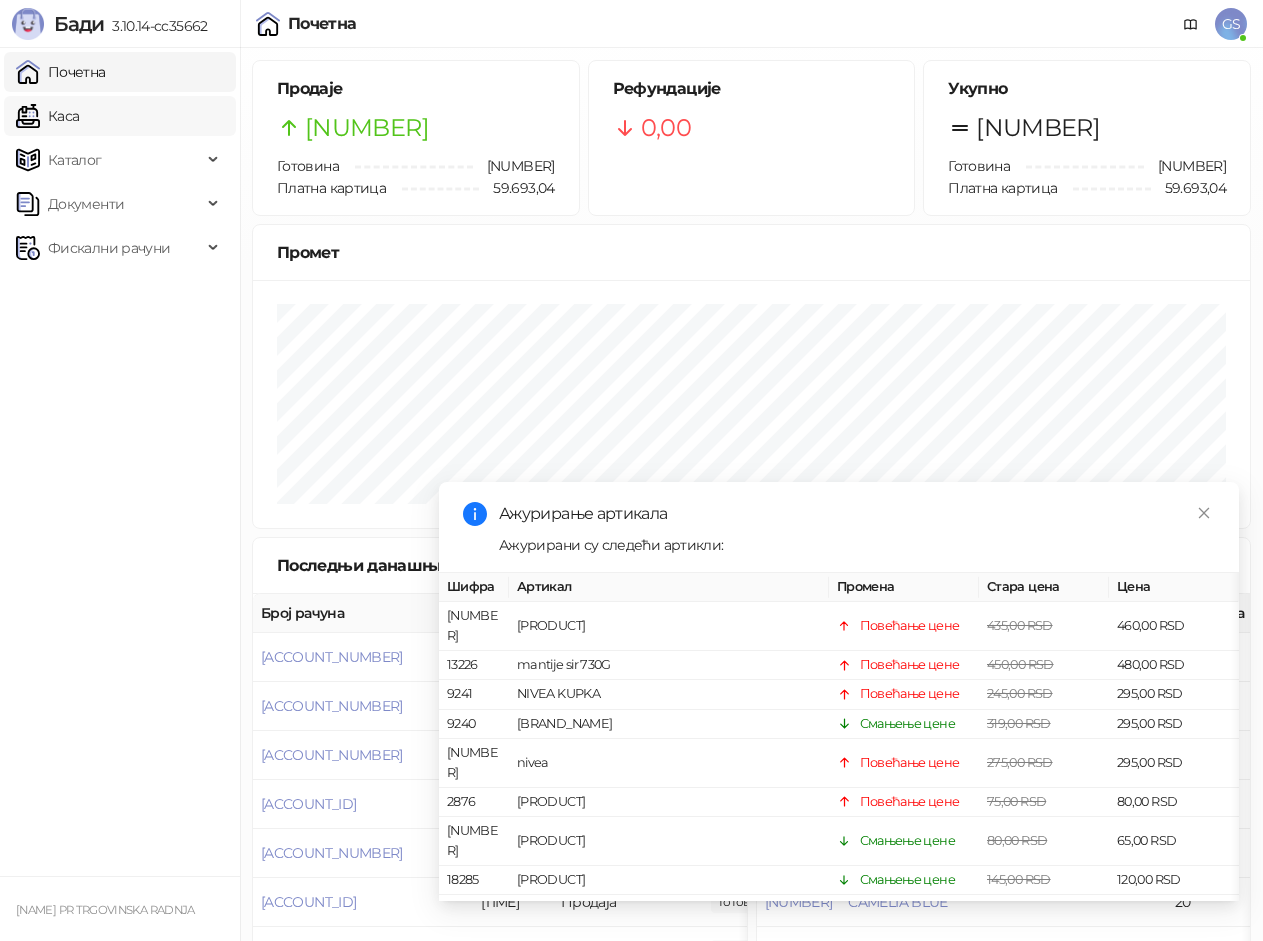 click on "Каса" at bounding box center (47, 116) 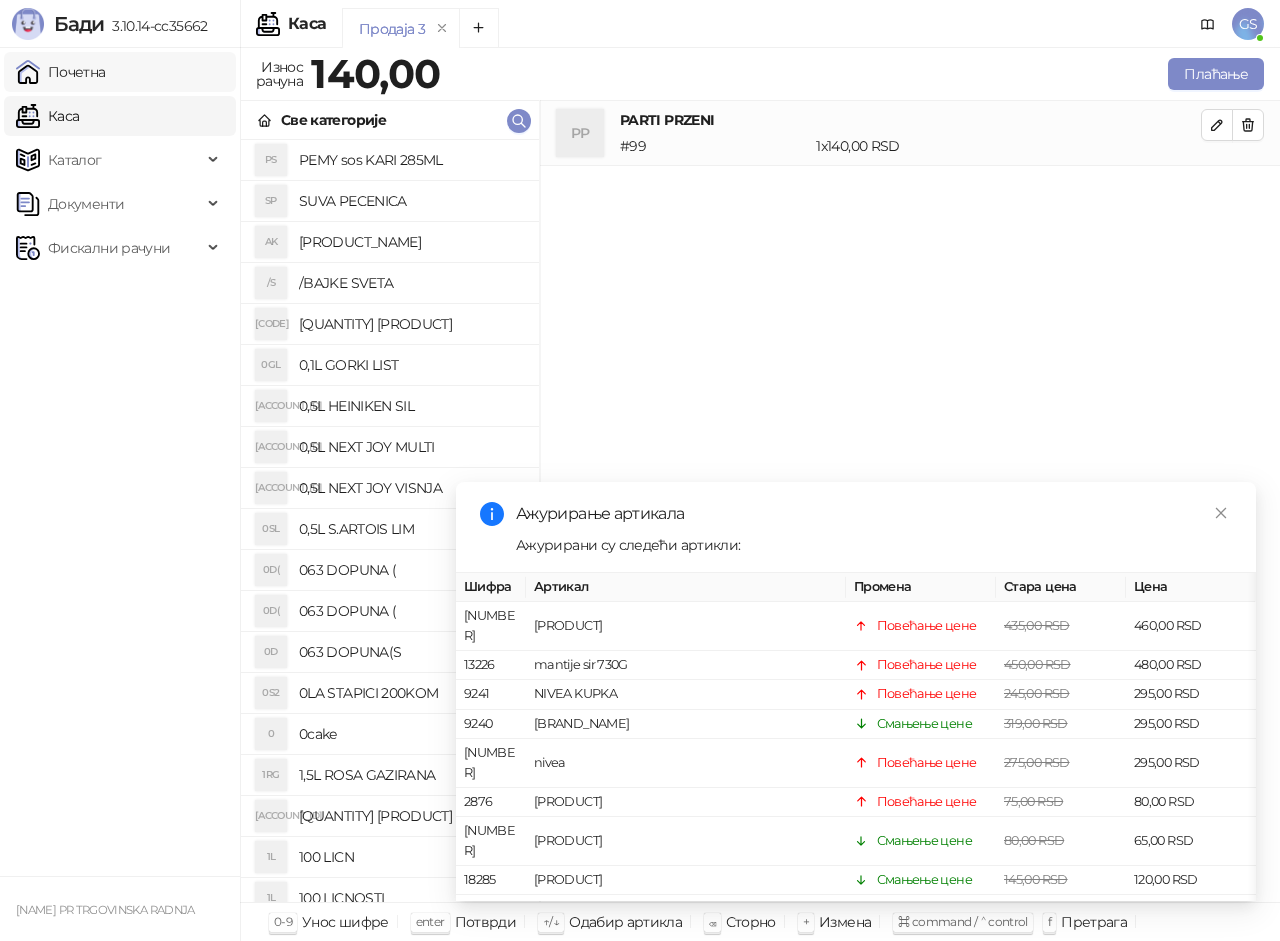 click on "Почетна" at bounding box center (61, 72) 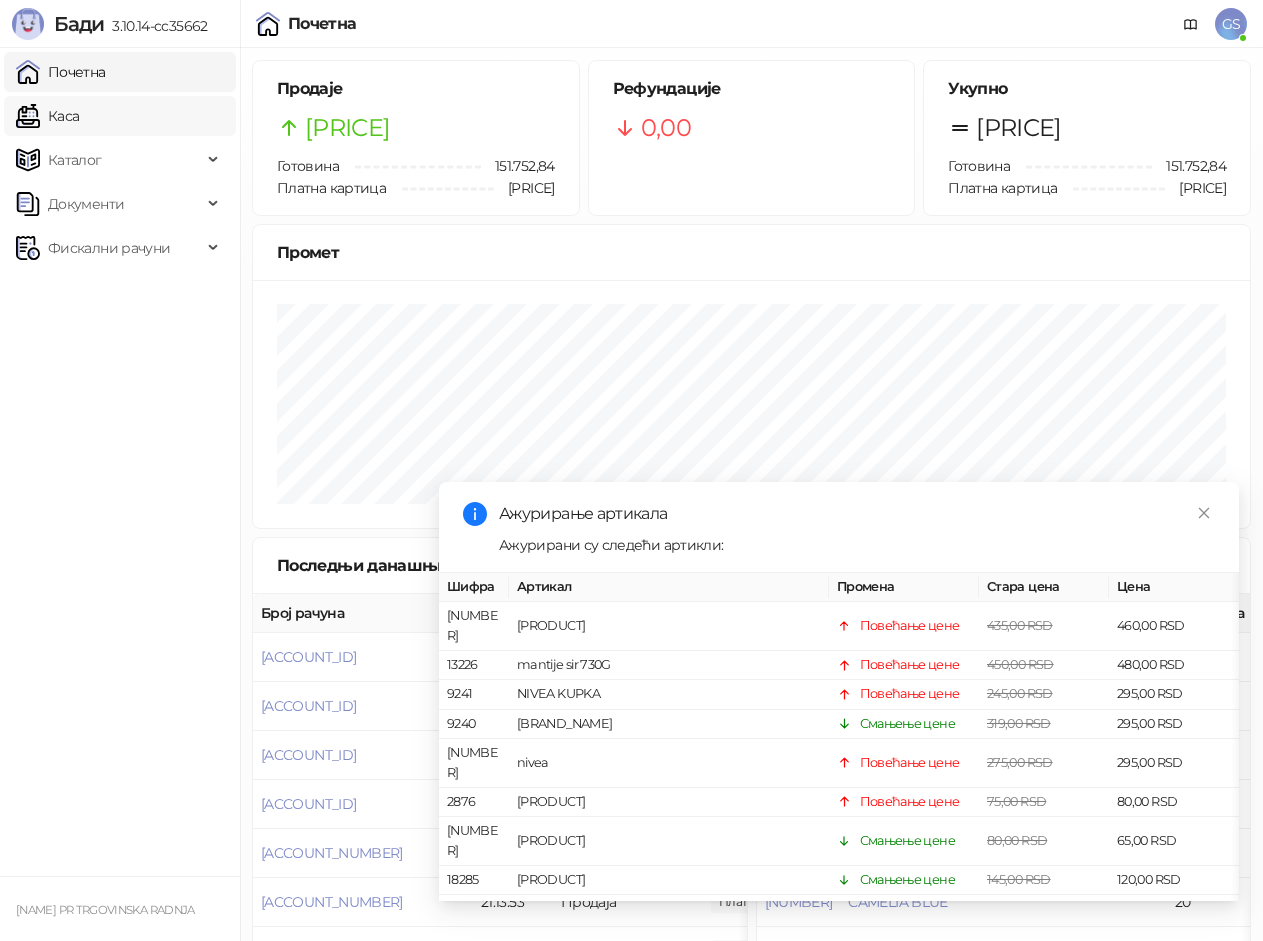 click on "Каса" at bounding box center [47, 116] 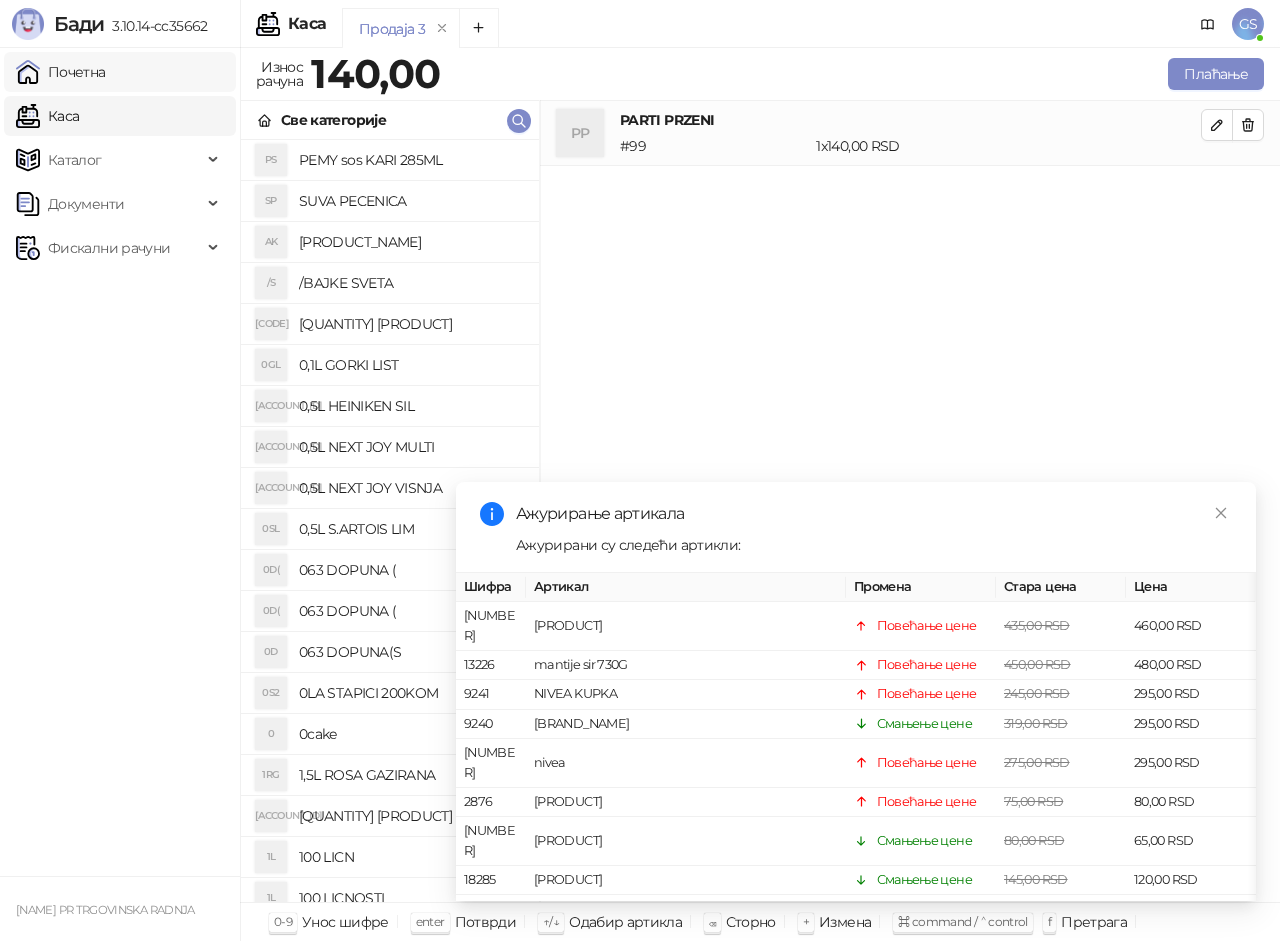 click on "Почетна" at bounding box center [61, 72] 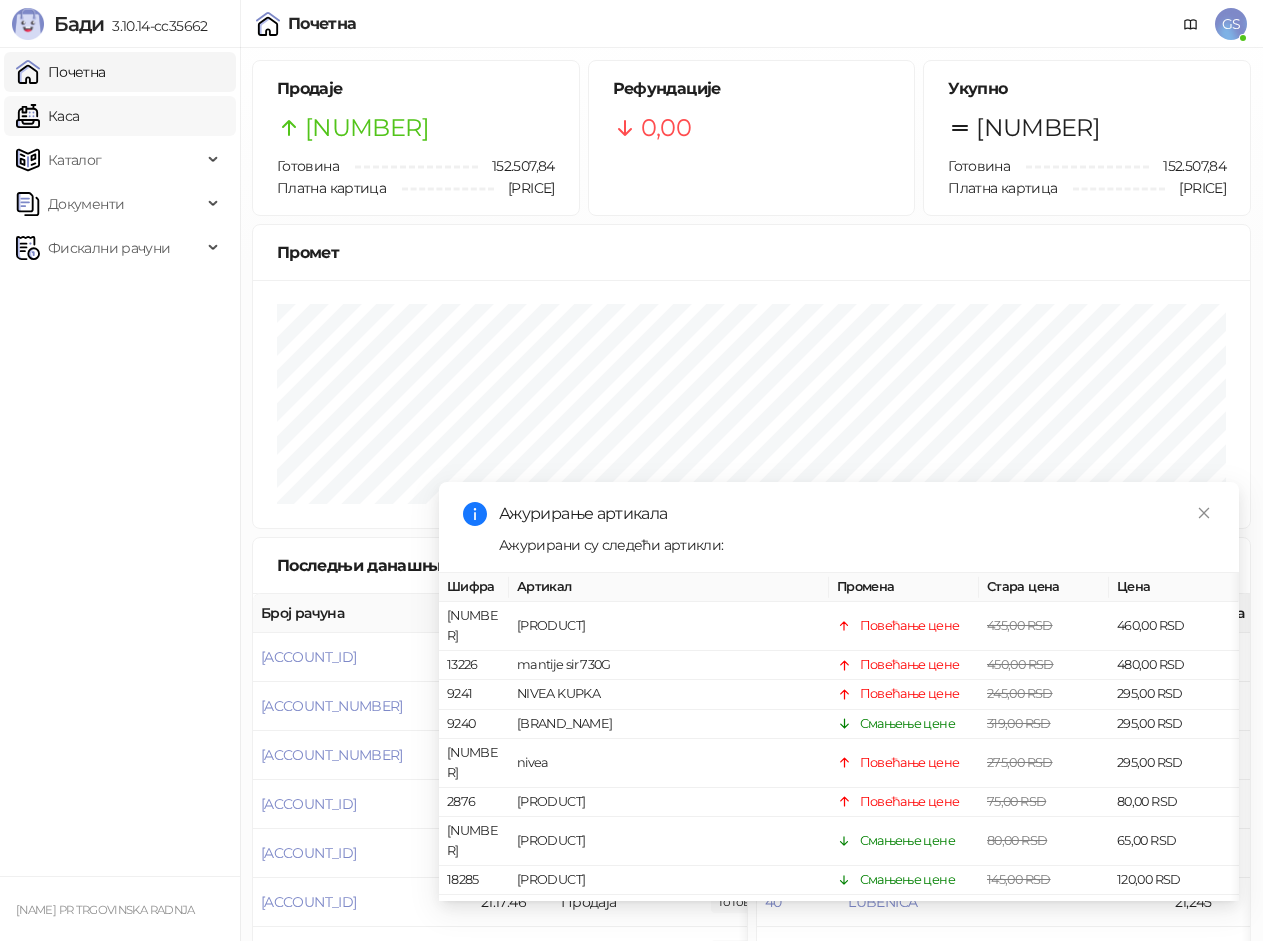 click on "Каса" at bounding box center [47, 116] 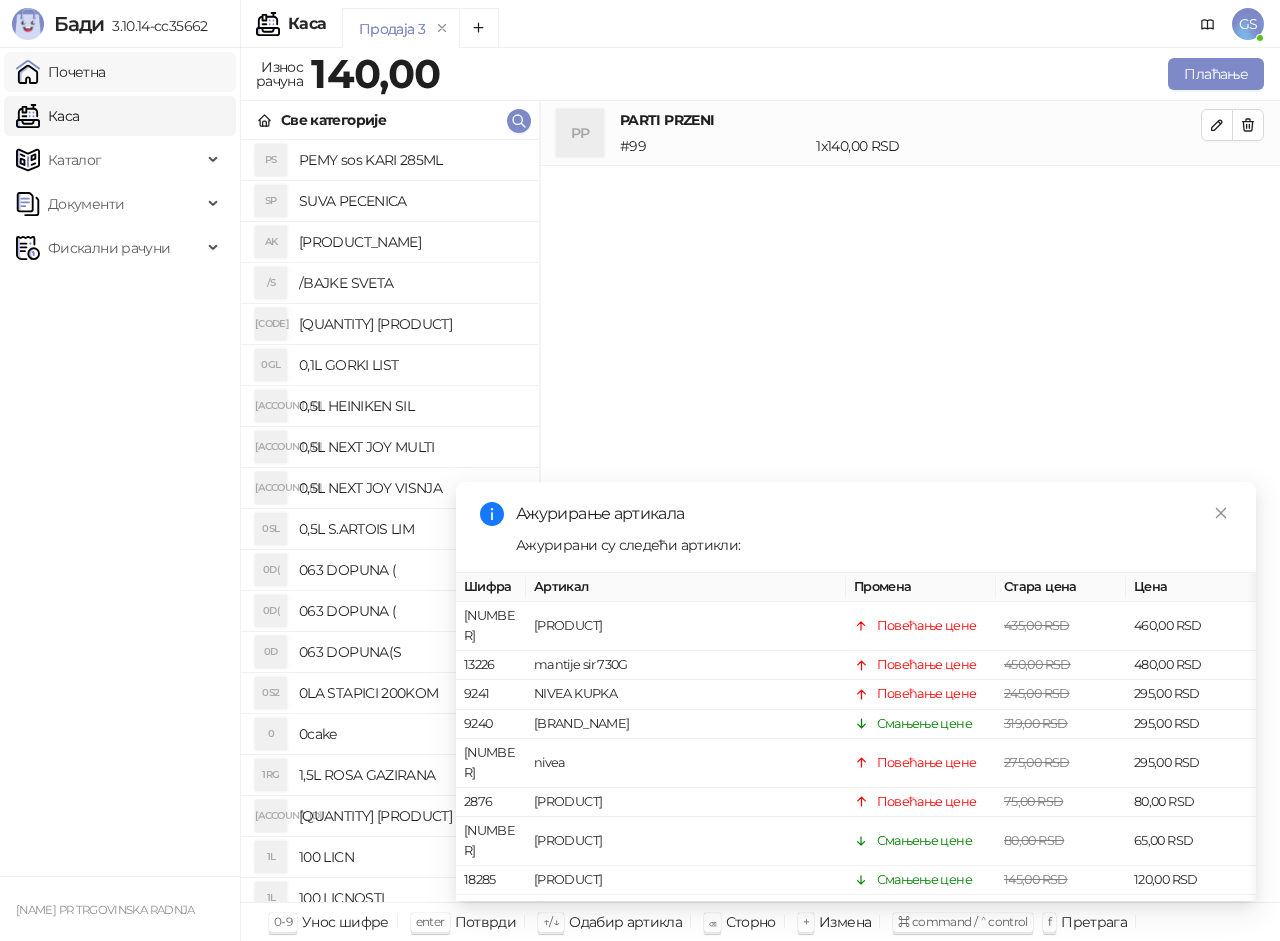 click on "Почетна" at bounding box center (61, 72) 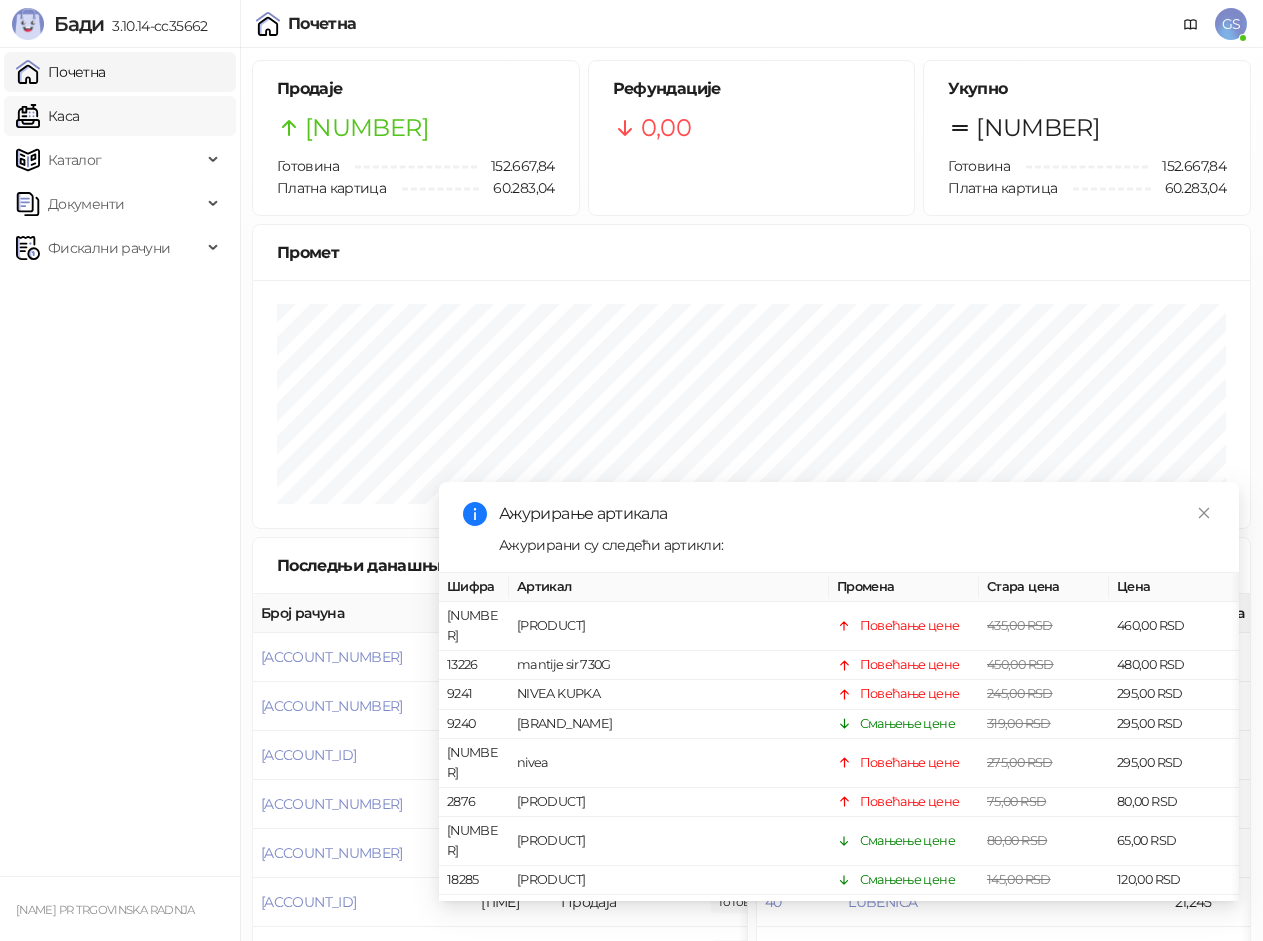 click on "Каса" at bounding box center (47, 116) 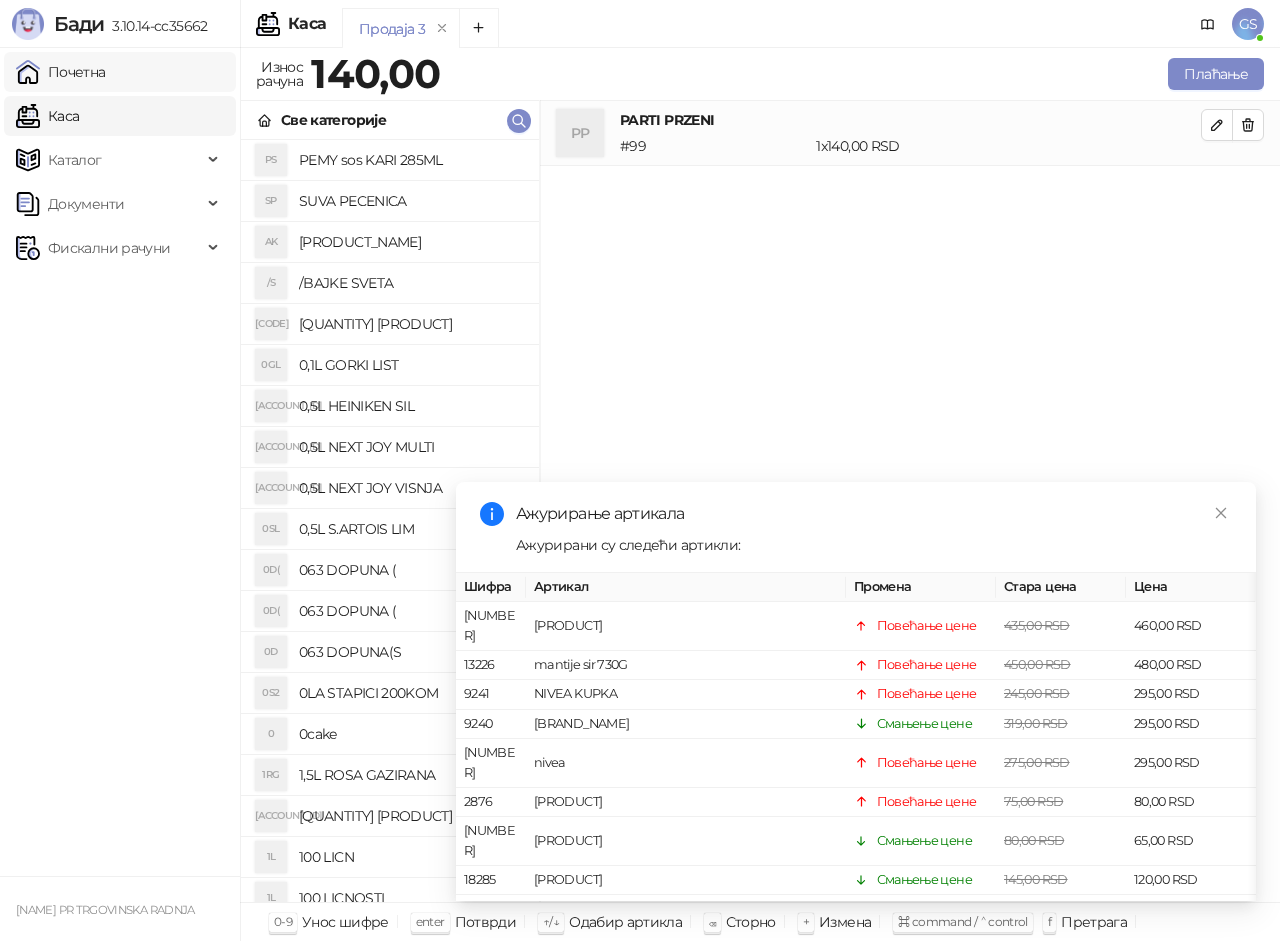 click on "Почетна" at bounding box center [61, 72] 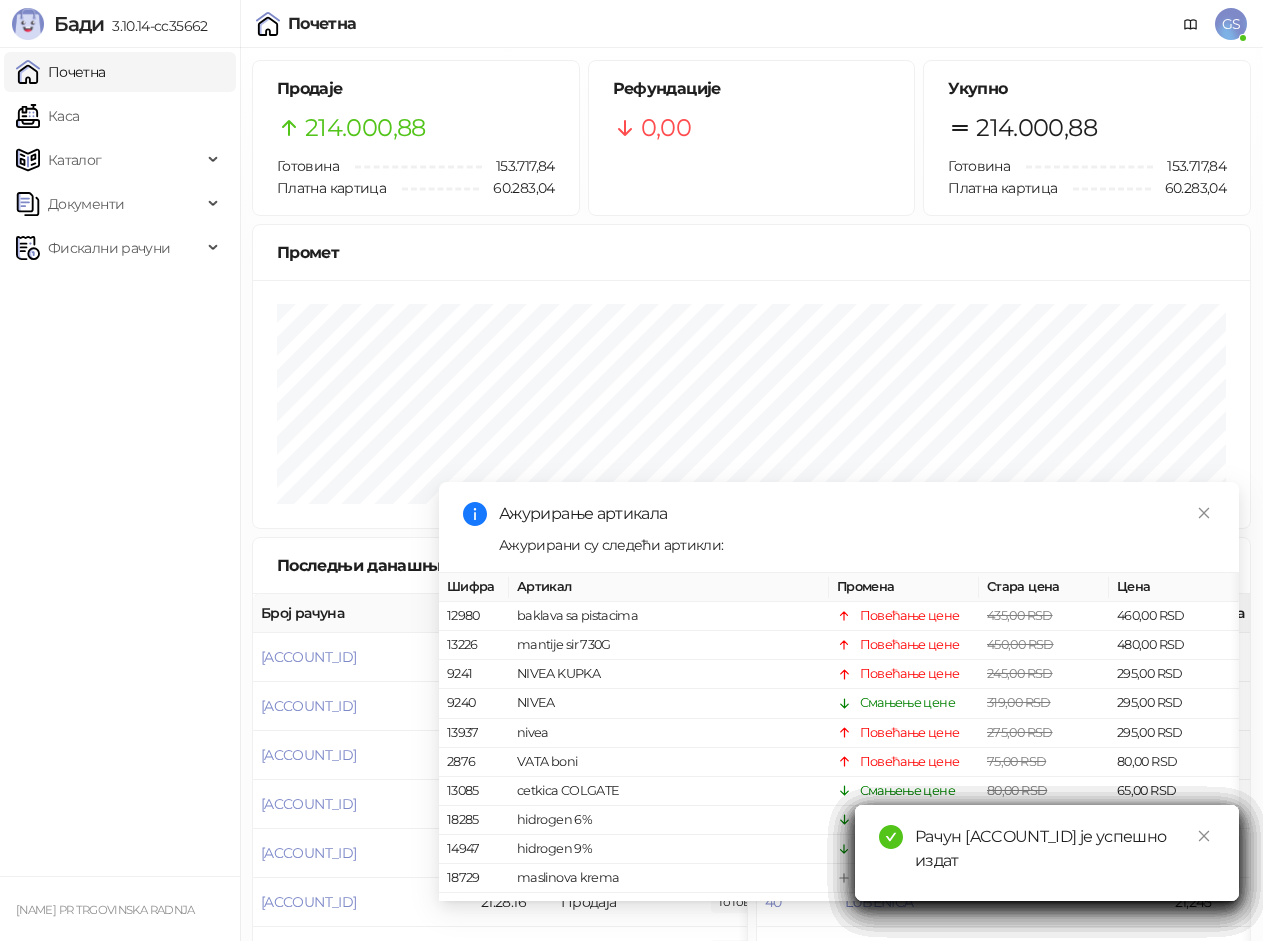 scroll, scrollTop: 0, scrollLeft: 0, axis: both 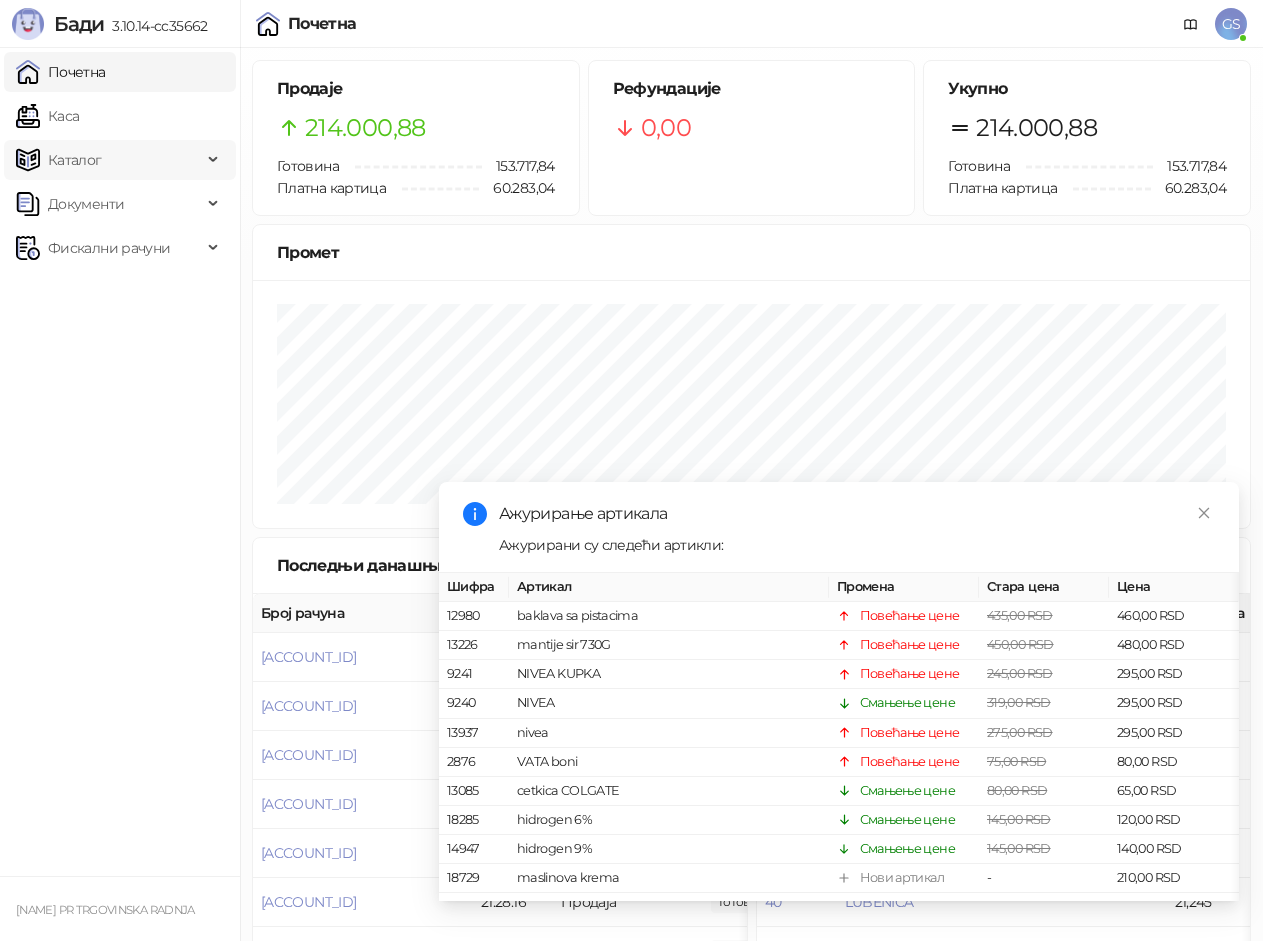 click on "Каса" at bounding box center (47, 116) 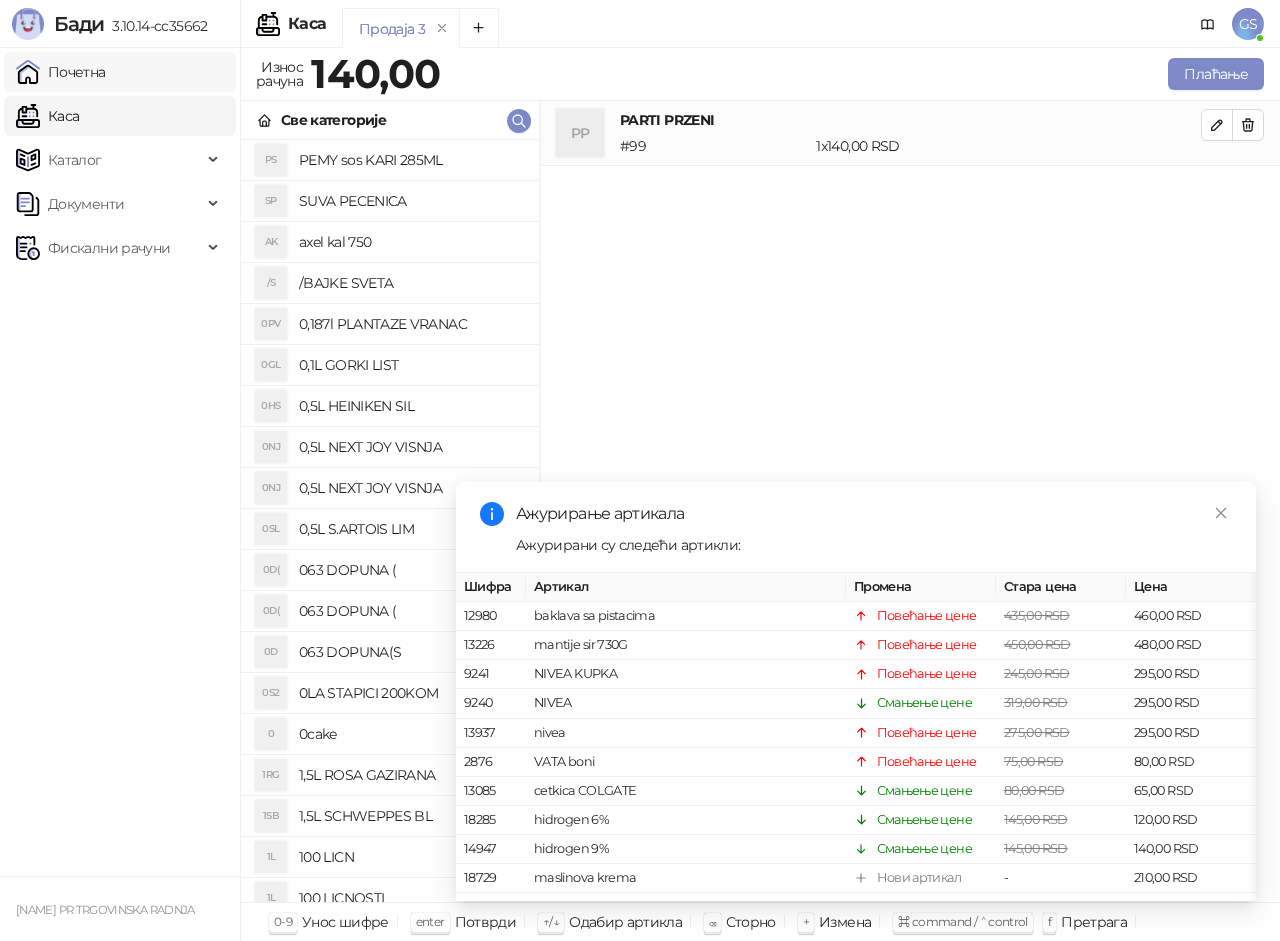 click on "Почетна" at bounding box center [61, 72] 